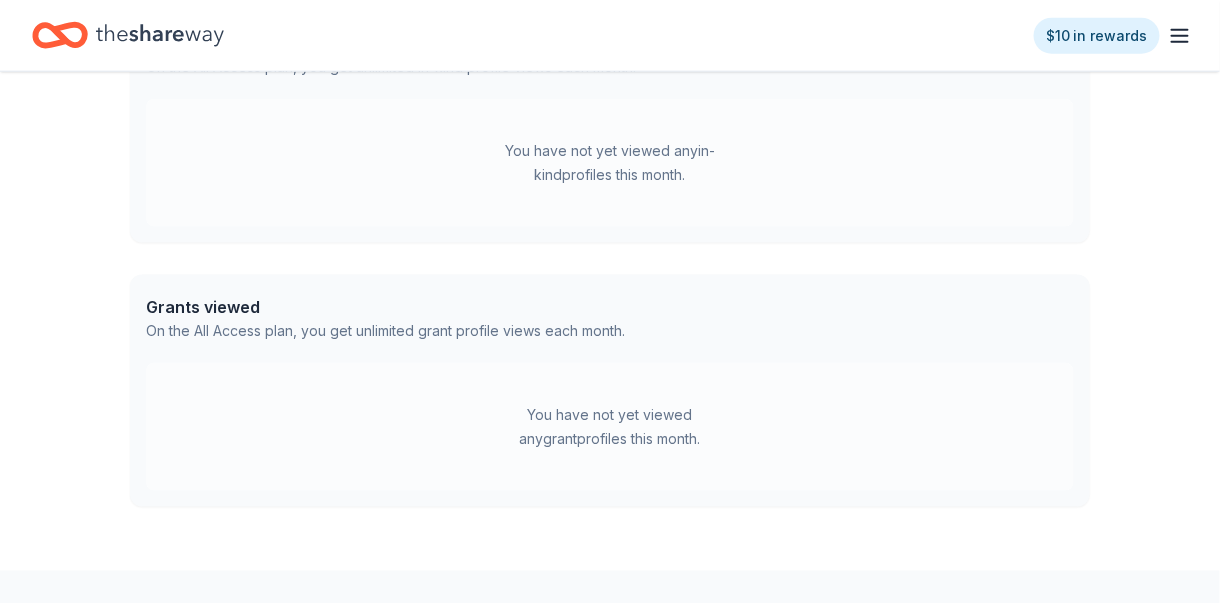 scroll, scrollTop: 700, scrollLeft: 0, axis: vertical 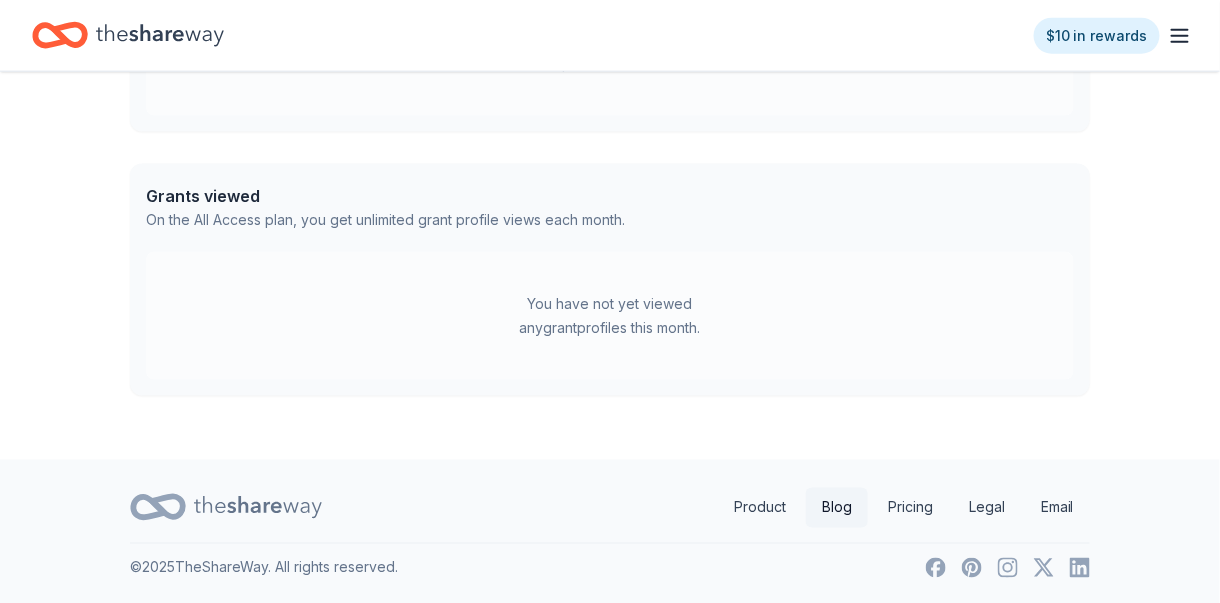click on "Blog" at bounding box center (837, 508) 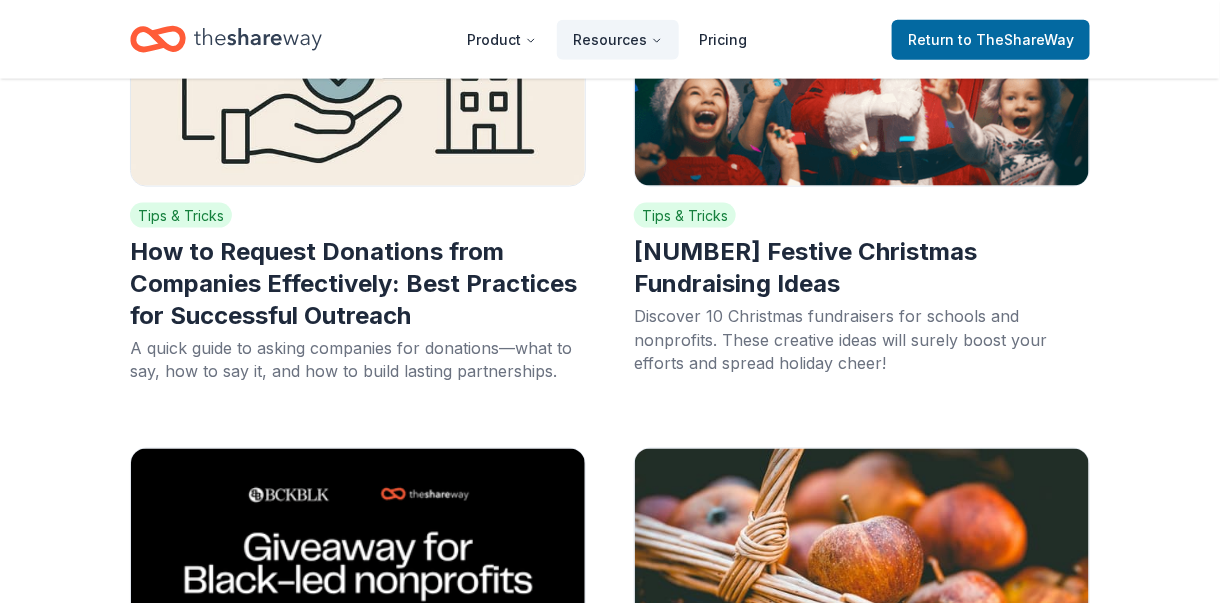 scroll, scrollTop: 733, scrollLeft: 0, axis: vertical 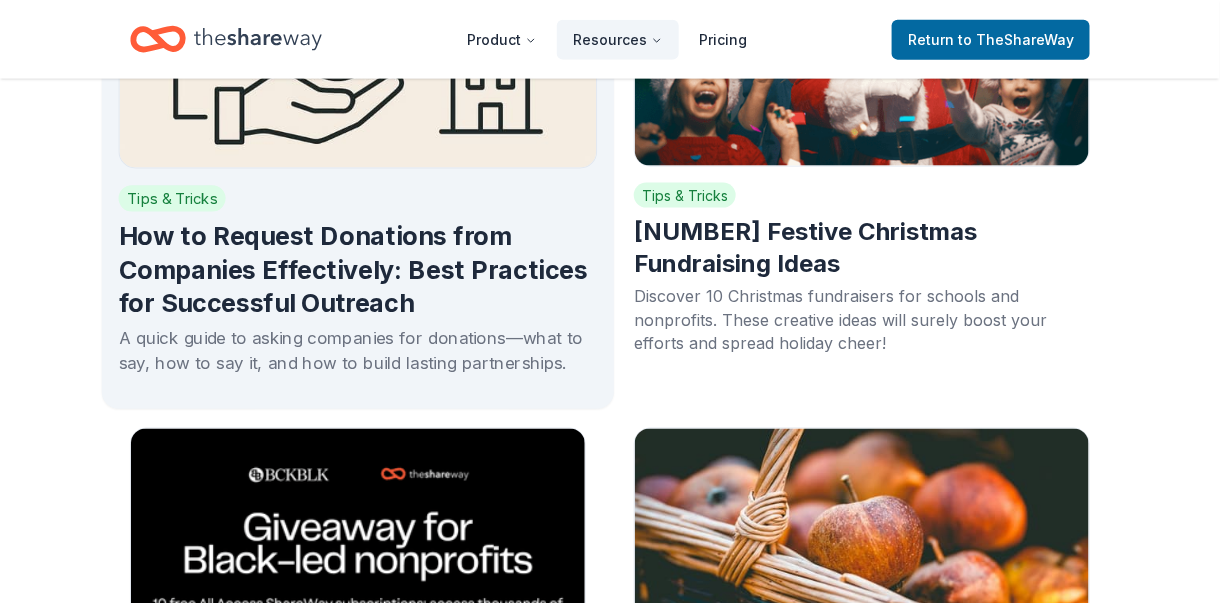 click on "How to Request Donations from Companies Effectively: Best Practices for Successful Outreach" at bounding box center (358, 270) 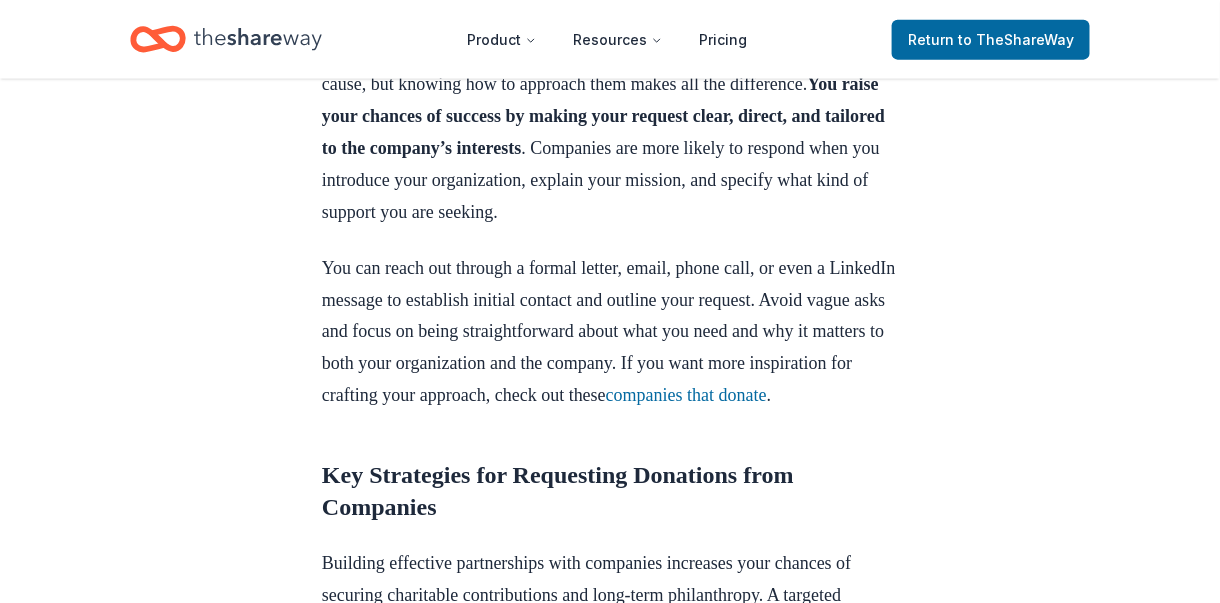 scroll, scrollTop: 0, scrollLeft: 0, axis: both 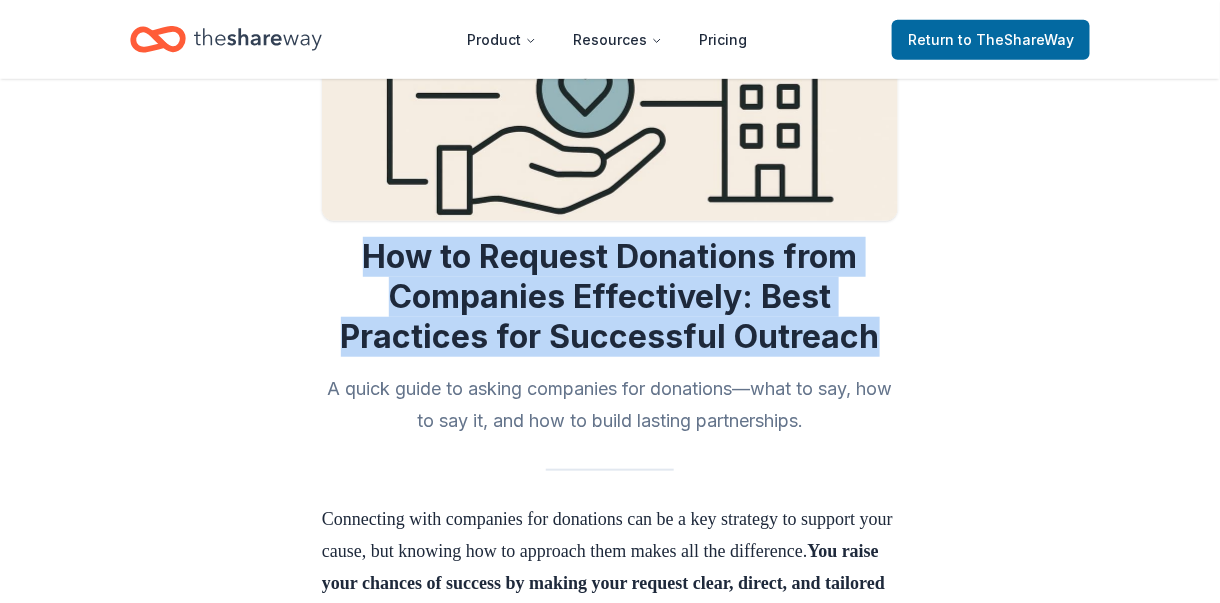 drag, startPoint x: 421, startPoint y: 260, endPoint x: 923, endPoint y: 343, distance: 508.81528 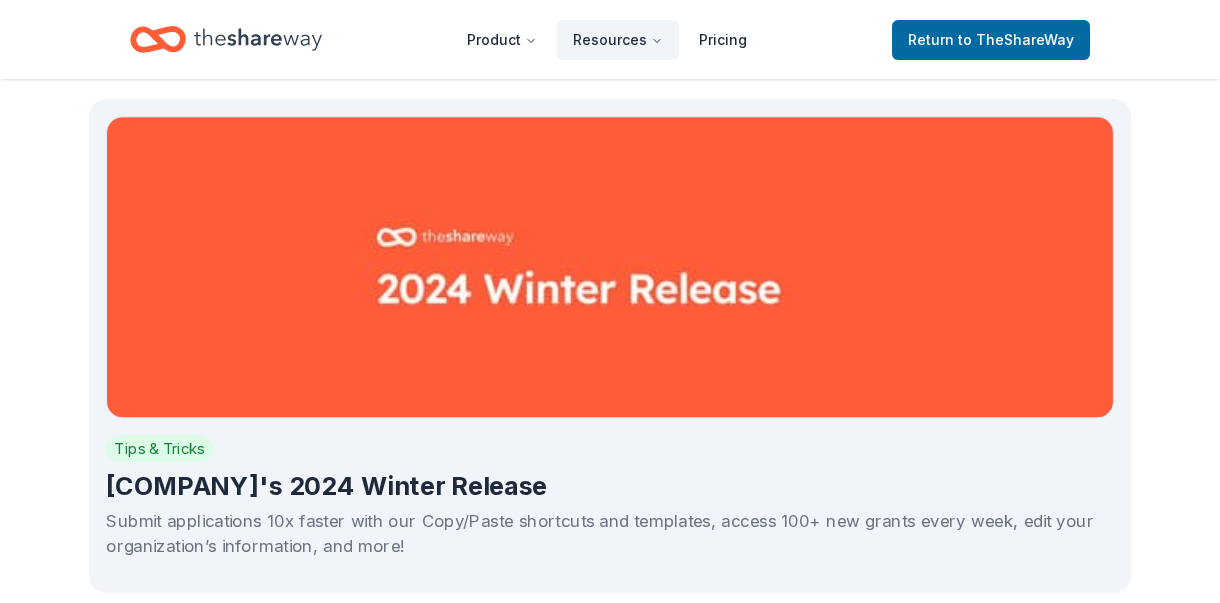 scroll, scrollTop: 0, scrollLeft: 0, axis: both 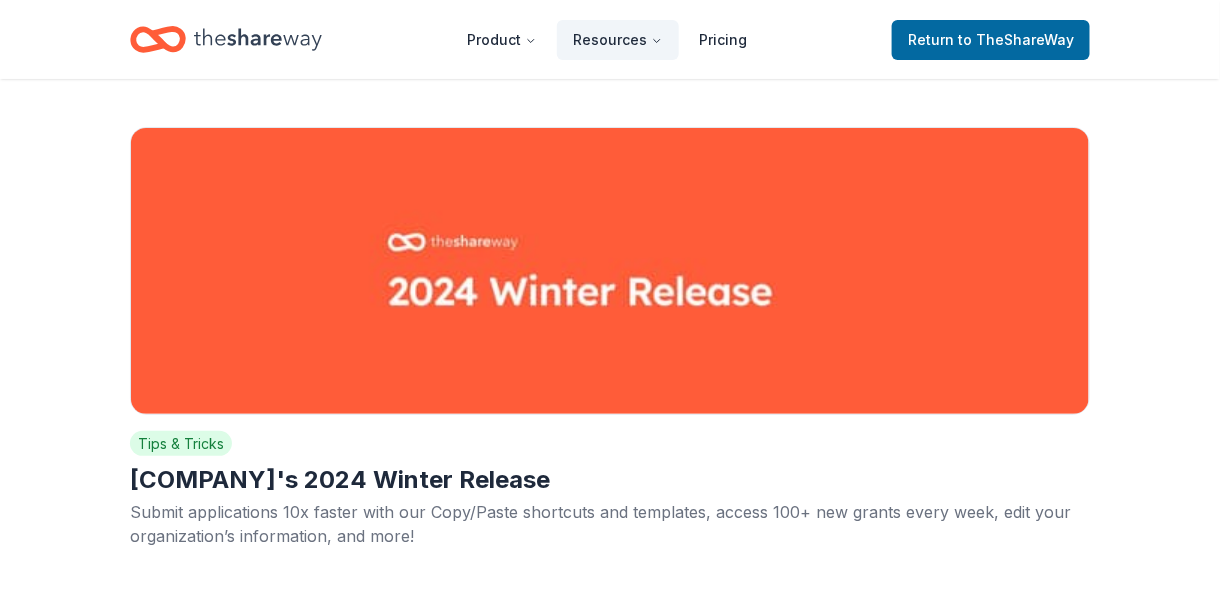 click 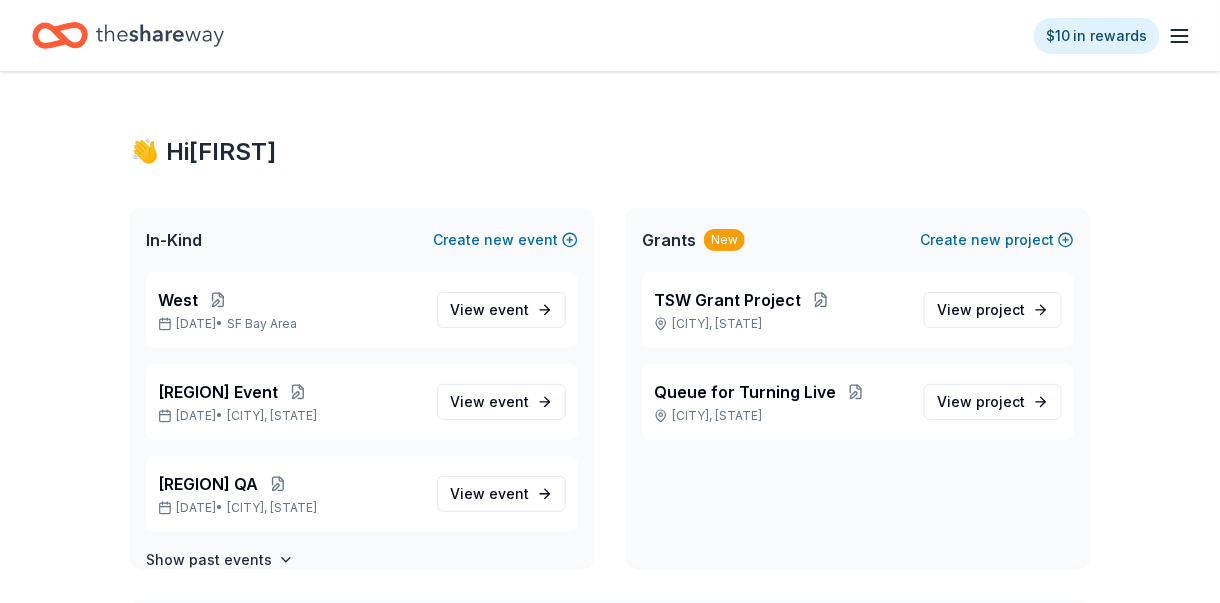 click on "👋 Hi [PERSON] In-Kind Create new event West [DATE] • SF Bay Area View event Midwest Event [DATE] • [CITY], [STATE] View event Northeast QA [DATE] • [CITY], [STATE] View event Show past events Grants New Create new project TSW Grant Project [CITY], [STATE] View project Queue for Turning Live [CITY], [STATE] View project In-Kind donors viewed On the All Access plan, you get unlimited in-kind profile views each month. You have not yet viewed any in-kind profiles this month. Grants viewed On the All Access plan, you get unlimited grant profile views each month. You have not yet viewed any grant profiles this month." at bounding box center [610, 616] 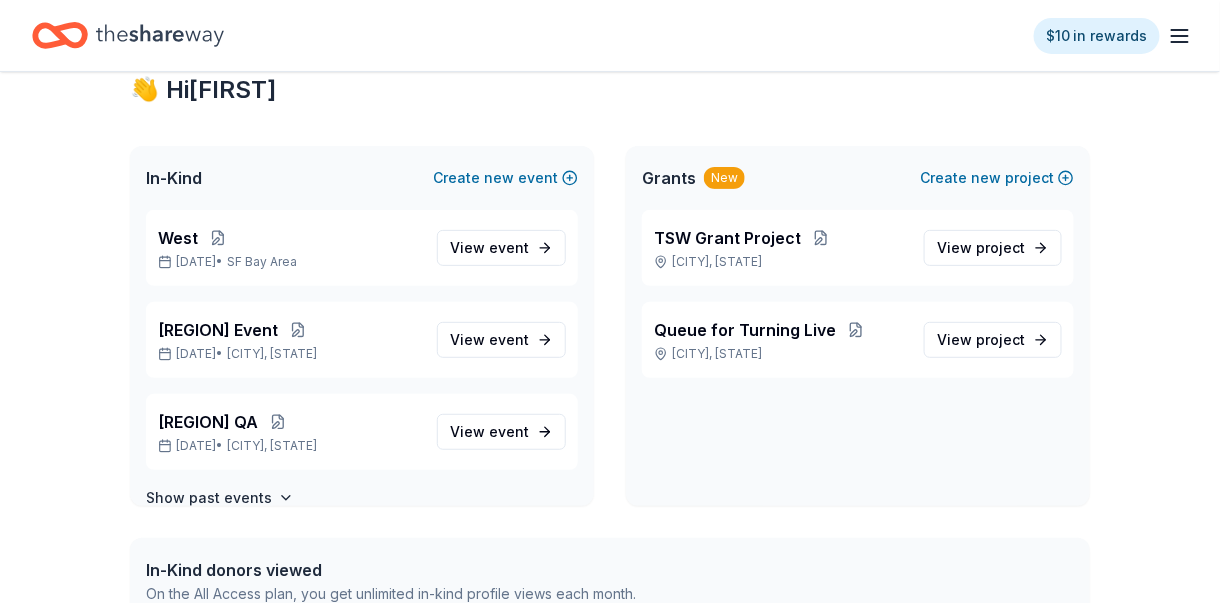 click on "👋 Hi [PERSON] In-Kind Create new event West [DATE] • SF Bay Area View event Midwest Event [DATE] • [CITY], [STATE] View event Northeast QA [DATE] • [CITY], [STATE] View event Show past events Grants New Create new project TSW Grant Project [CITY], [STATE] View project Queue for Turning Live [CITY], [STATE] View project In-Kind donors viewed On the All Access plan, you get unlimited in-kind profile views each month. You have not yet viewed any in-kind profiles this month. Grants viewed On the All Access plan, you get unlimited grant profile views each month. You have not yet viewed any grant profiles this month." at bounding box center [610, 554] 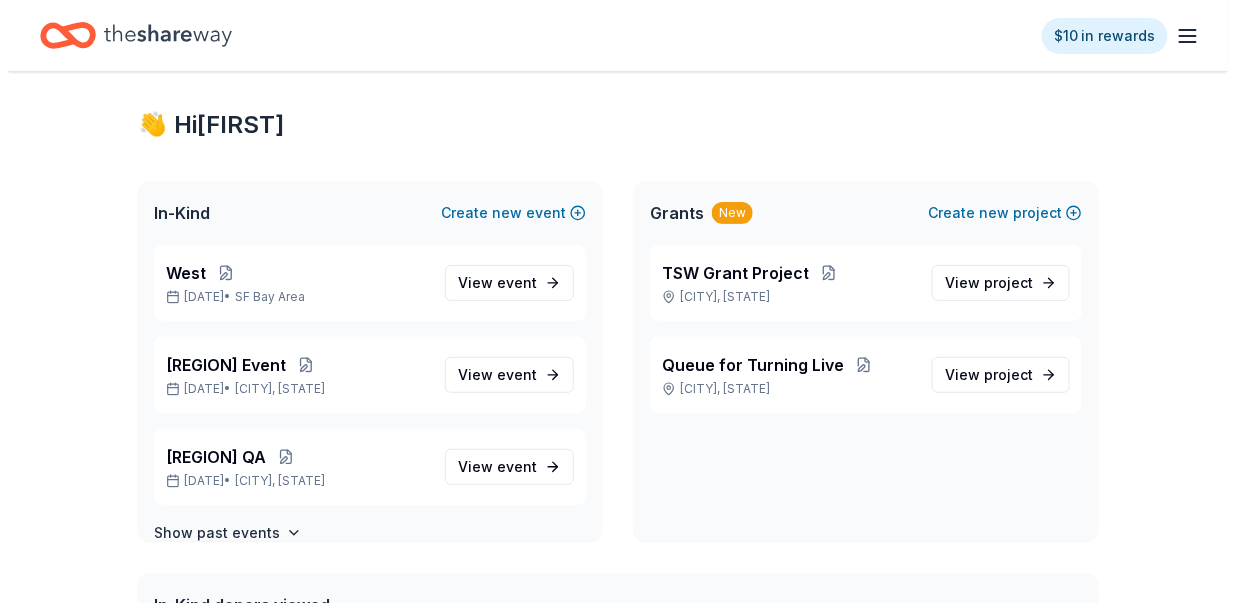 scroll, scrollTop: 0, scrollLeft: 0, axis: both 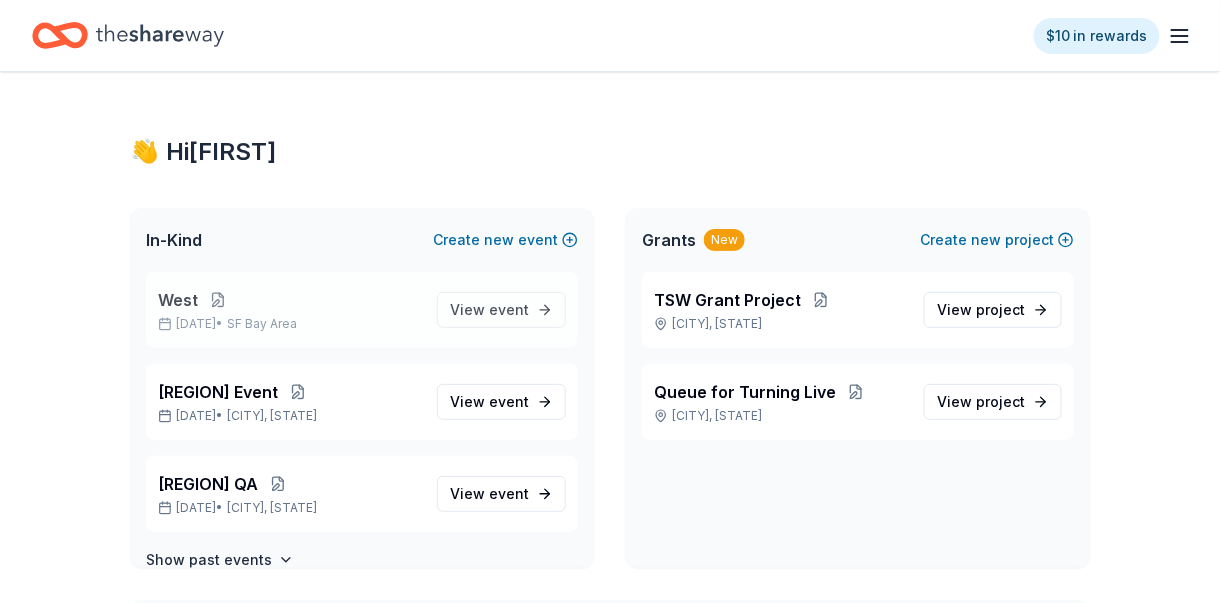 click at bounding box center [218, 300] 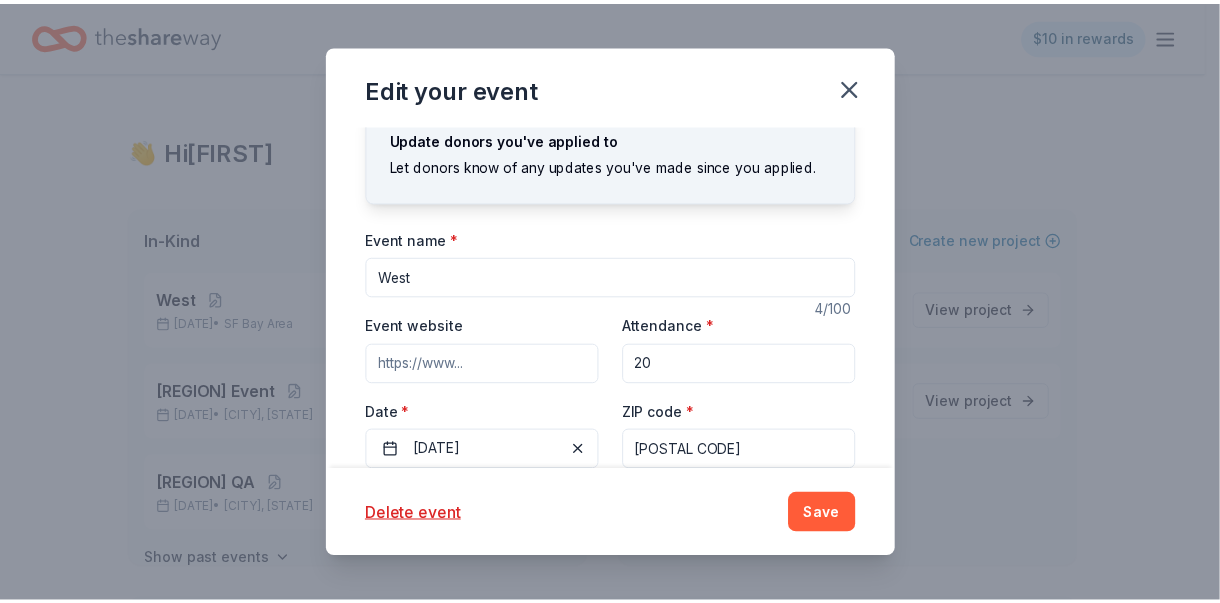 scroll, scrollTop: 0, scrollLeft: 0, axis: both 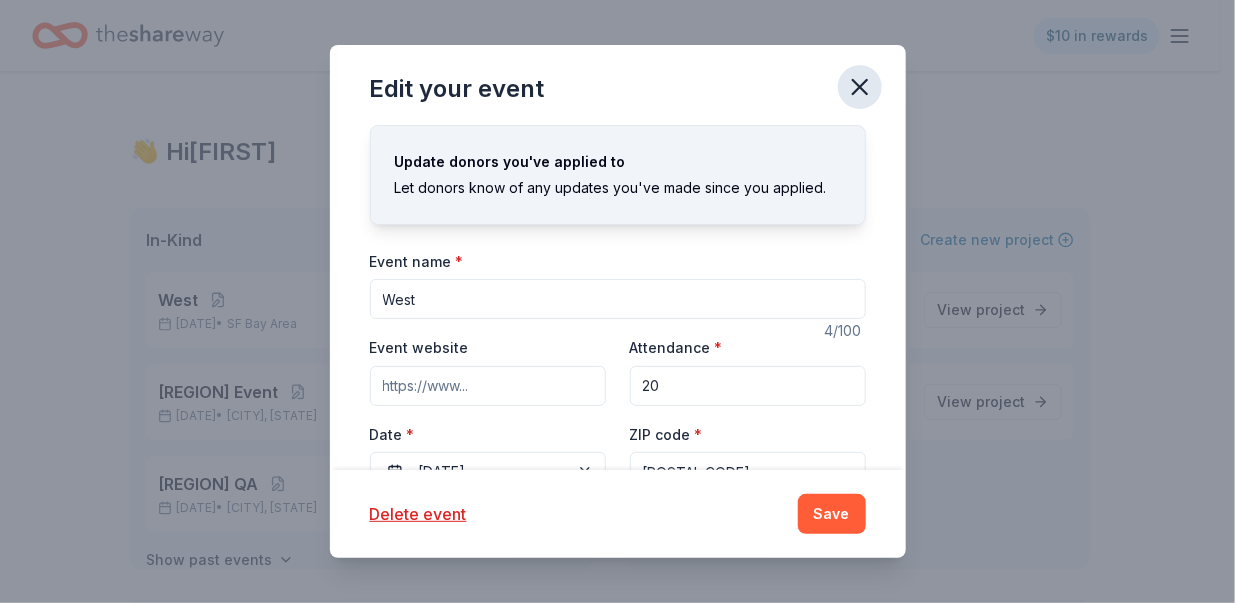 click 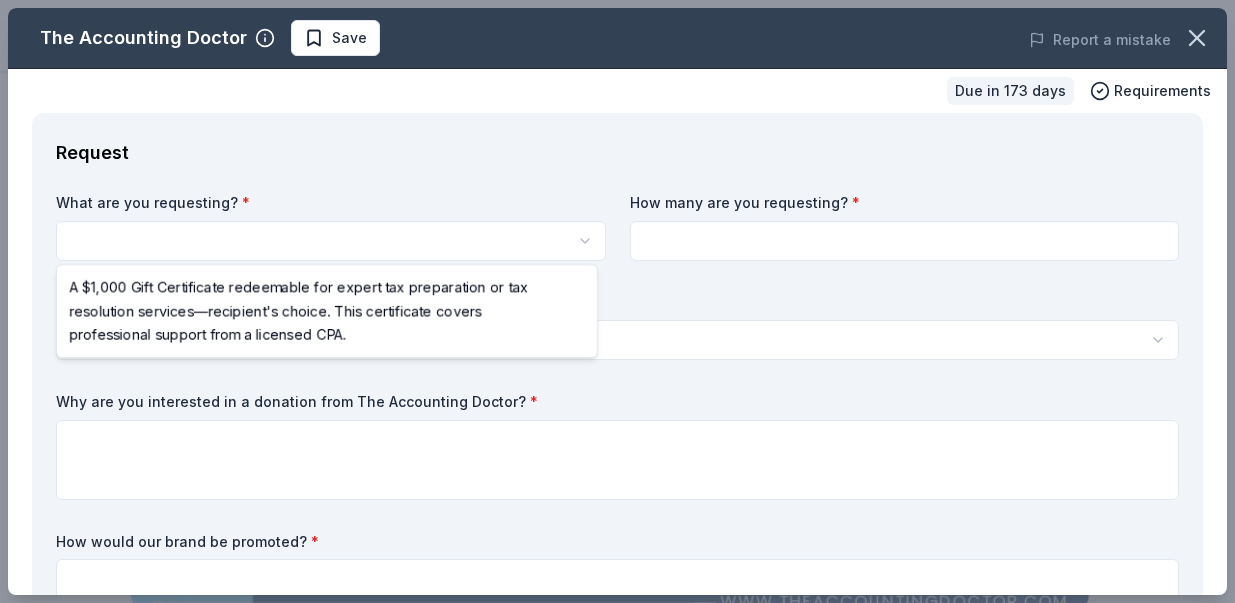 click on "[CITY] $10 in rewards Due in 173 days Share The Accounting Doctor New Share Donating in all states The Accounting Doctor is a premier tax and financial advisory firm led by award-winning CPA Adam Remis, specializing in personalized tax planning, preparation, and resolution services. We help individuals and businesses nationwide reduce tax liability and gain financial clarity through expert guidance and proactive strategies. What they donate A $1,000 Gift Certificate redeemable for expert tax preparation or tax resolution services—recipient's choice. This certificate covers professional support from a licensed CPA. Auction & raffle Donation is small & easy to send to guests Who they donate to Preferred Organizations that support underserved communities, including single parents, veterans, entrepreneurs, and individuals facing financial hardship. We also prioritize causes focused on financial literacy, education, and economic empowerment. Education Military Poverty & Hunger Social Justice Ineligible We ' 6" at bounding box center [617, 301] 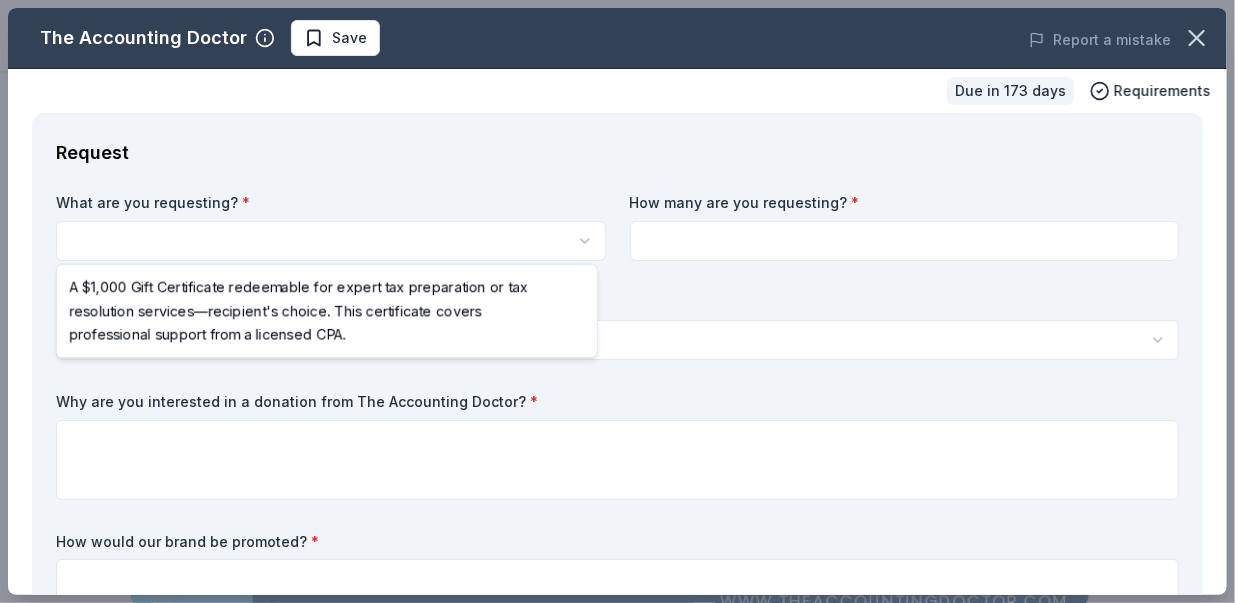 select on "A $1,000 Gift Certificate redeemable for expert tax preparation or tax resolution services—recipient's choice. This certificate covers professional support from a licensed CPA." 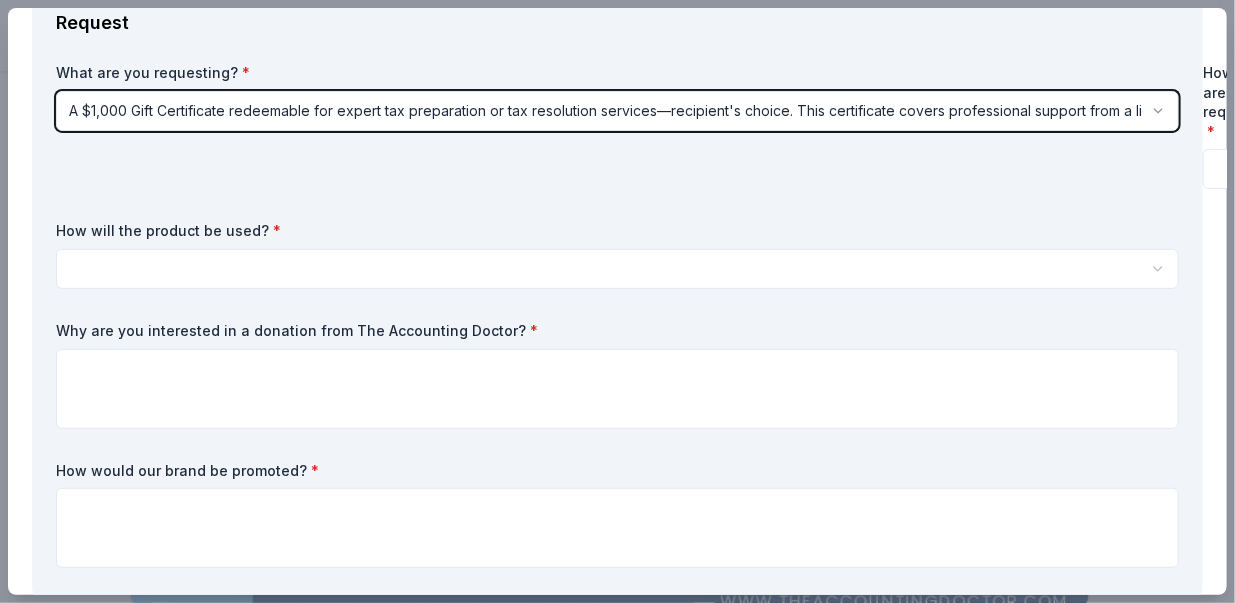 scroll, scrollTop: 133, scrollLeft: 0, axis: vertical 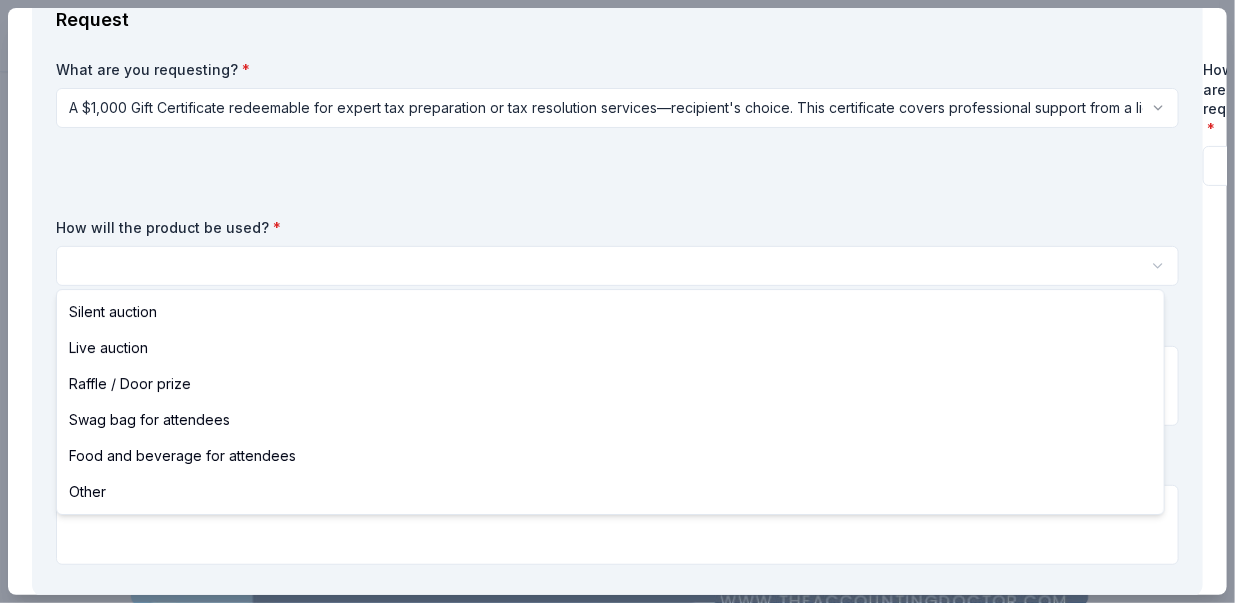 click on "West Save Apply Due in 173 days Share The Accounting Doctor New Share Donating in all states The Accounting Doctor is a premier tax and financial advisory firm led by award-winning CPA Adam Remis, specializing in personalized tax planning, preparation, and resolution services. We help individuals and businesses nationwide reduce tax liability and gain financial clarity through expert guidance and proactive strategies. What they donate A $1,000 Gift Certificate redeemable for expert tax preparation or tax resolution services—recipient's choice. This certificate covers professional support from a licensed CPA. Auction & raffle Donation is small & easy to send to guests Who they donate to  Preferred Organizations that support underserved communities, including single parents, veterans, entrepreneurs, and individuals facing financial hardship. We also prioritize causes focused on financial literacy, education, and economic empowerment. Education Military Poverty & Hunger Social Justice  Ineligible We '   We '" at bounding box center [617, 301] 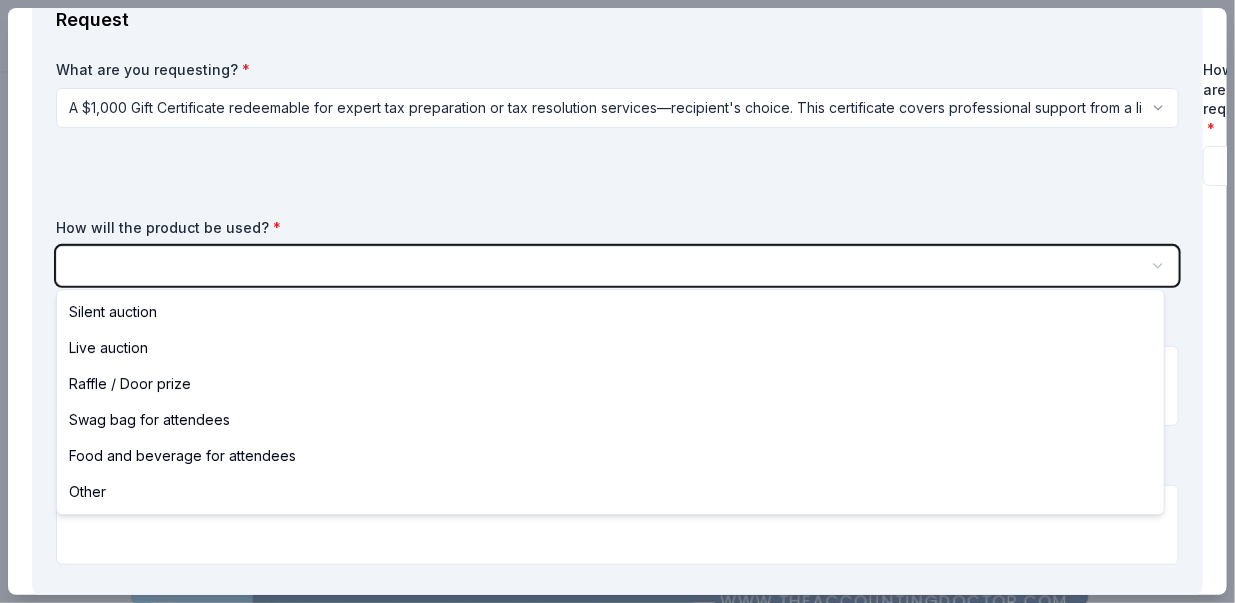 click on "West Save Apply Due in 173 days Share The Accounting Doctor New Share Donating in all states The Accounting Doctor is a premier tax and financial advisory firm led by award-winning CPA Adam Remis, specializing in personalized tax planning, preparation, and resolution services. We help individuals and businesses nationwide reduce tax liability and gain financial clarity through expert guidance and proactive strategies. What they donate A $1,000 Gift Certificate redeemable for expert tax preparation or tax resolution services—recipient's choice. This certificate covers professional support from a licensed CPA. Auction & raffle Donation is small & easy to send to guests Who they donate to  Preferred Organizations that support underserved communities, including single parents, veterans, entrepreneurs, and individuals facing financial hardship. We also prioritize causes focused on financial literacy, education, and economic empowerment. Education Military Poverty & Hunger Social Justice  Ineligible We '   We '" at bounding box center [617, 301] 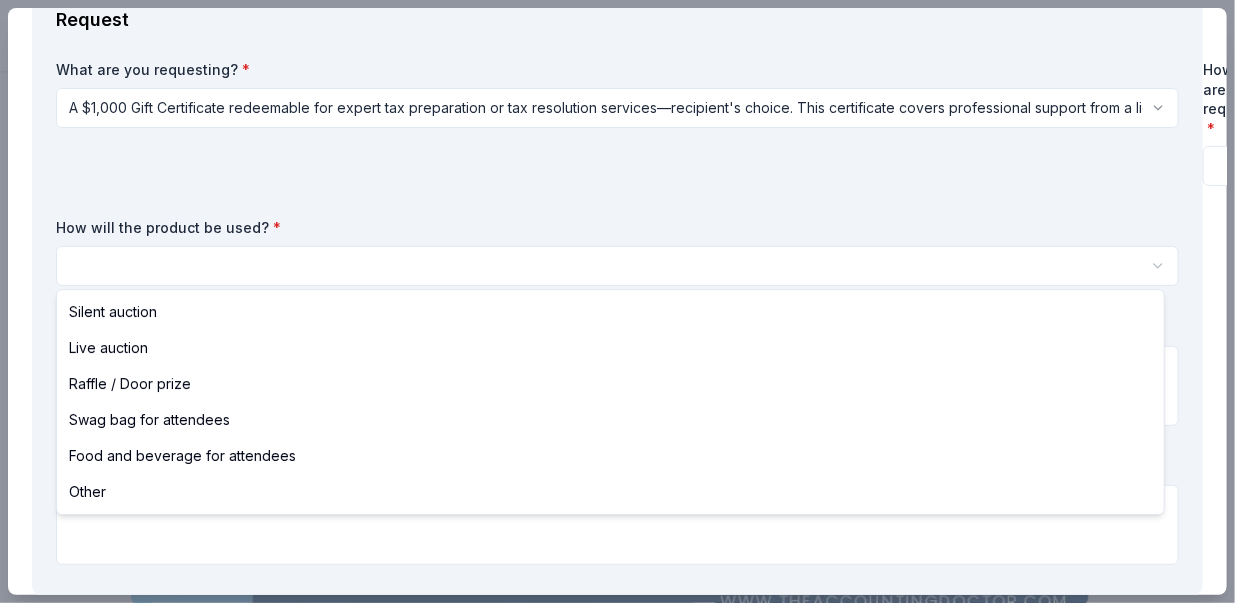 click on "West Save Apply Due in 173 days Share The Accounting Doctor New Share Donating in all states The Accounting Doctor is a premier tax and financial advisory firm led by award-winning CPA Adam Remis, specializing in personalized tax planning, preparation, and resolution services. We help individuals and businesses nationwide reduce tax liability and gain financial clarity through expert guidance and proactive strategies. What they donate A $1,000 Gift Certificate redeemable for expert tax preparation or tax resolution services—recipient's choice. This certificate covers professional support from a licensed CPA. Auction & raffle Donation is small & easy to send to guests Who they donate to  Preferred Organizations that support underserved communities, including single parents, veterans, entrepreneurs, and individuals facing financial hardship. We also prioritize causes focused on financial literacy, education, and economic empowerment. Education Military Poverty & Hunger Social Justice  Ineligible We '   We '" at bounding box center [617, 301] 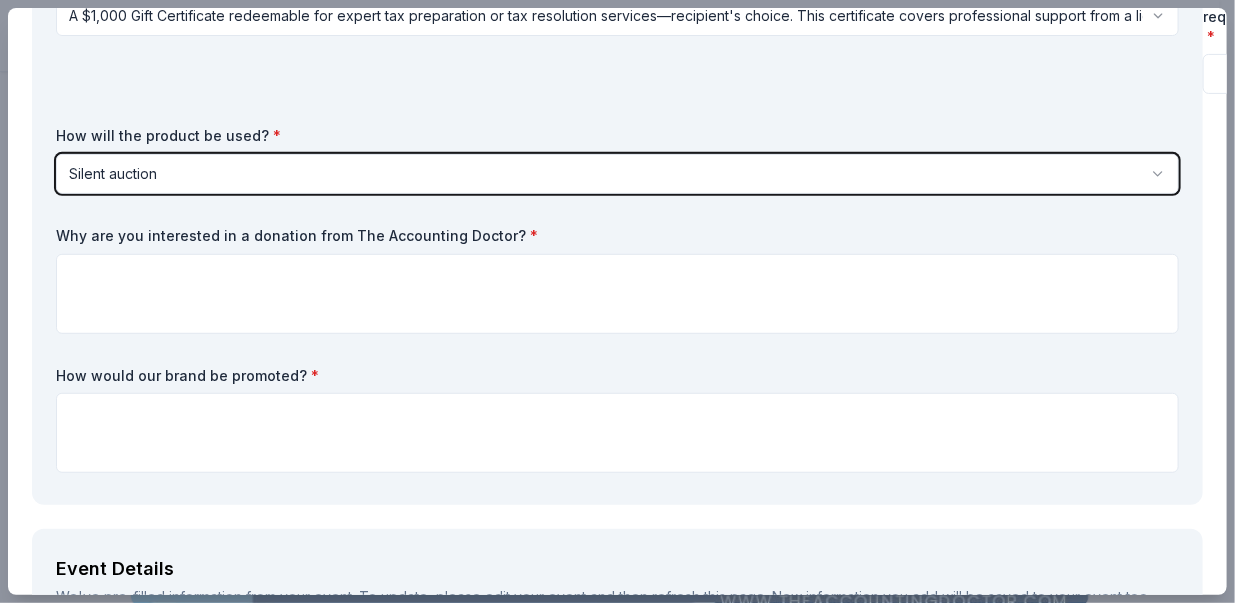 scroll, scrollTop: 266, scrollLeft: 0, axis: vertical 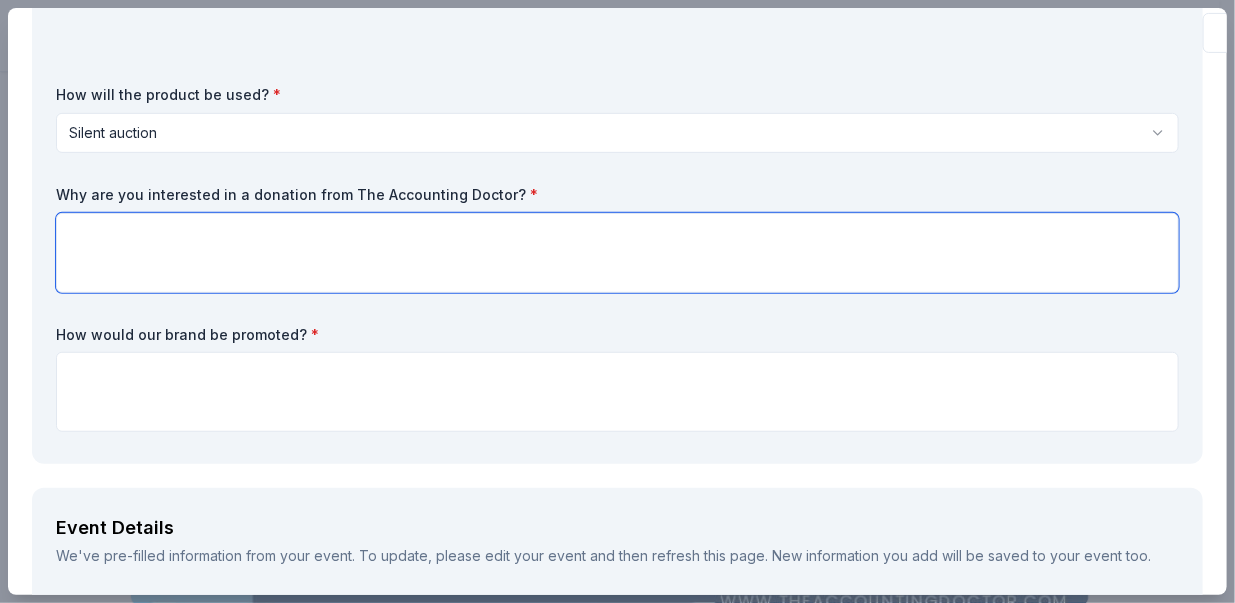click at bounding box center (617, 253) 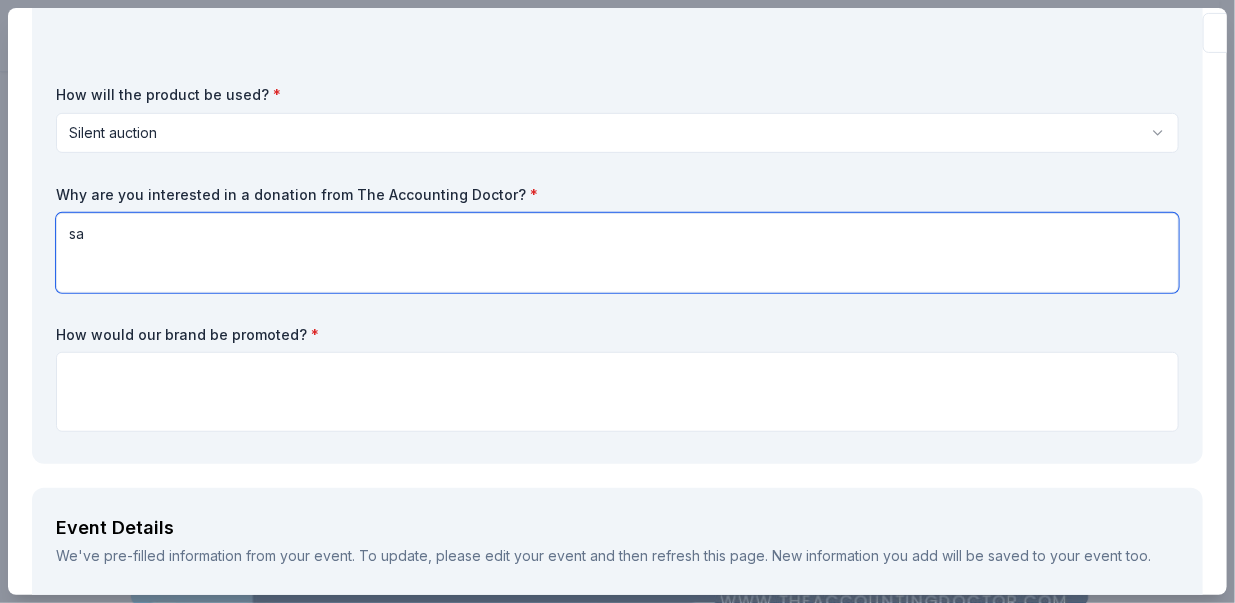 type on "s" 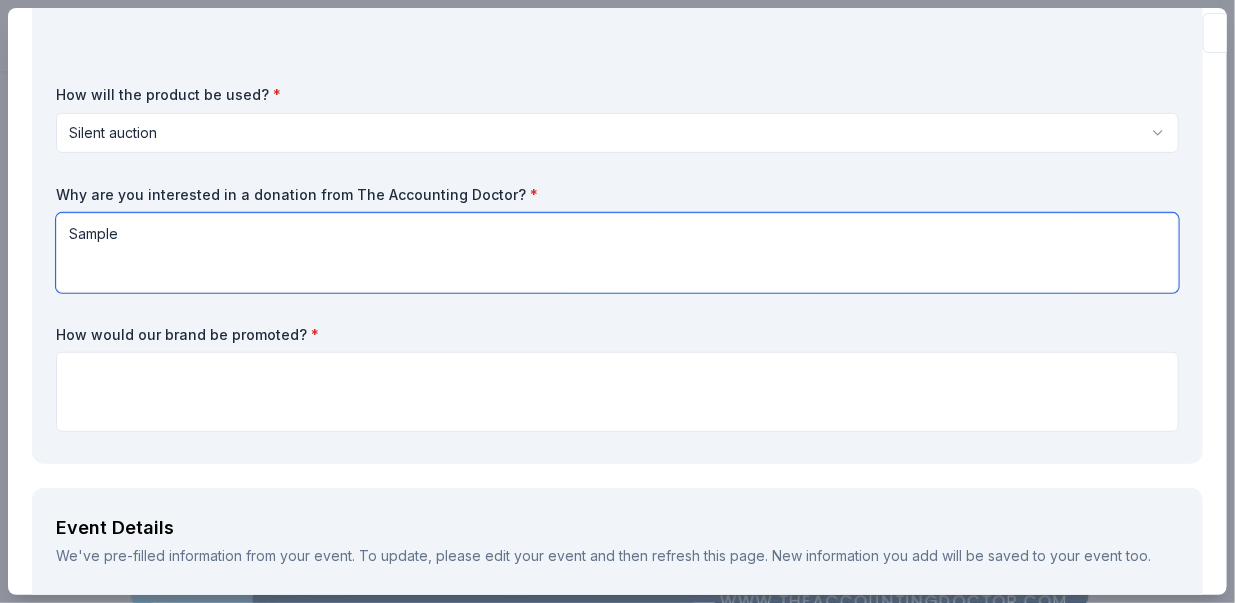 drag, startPoint x: 182, startPoint y: 264, endPoint x: 29, endPoint y: 234, distance: 155.91344 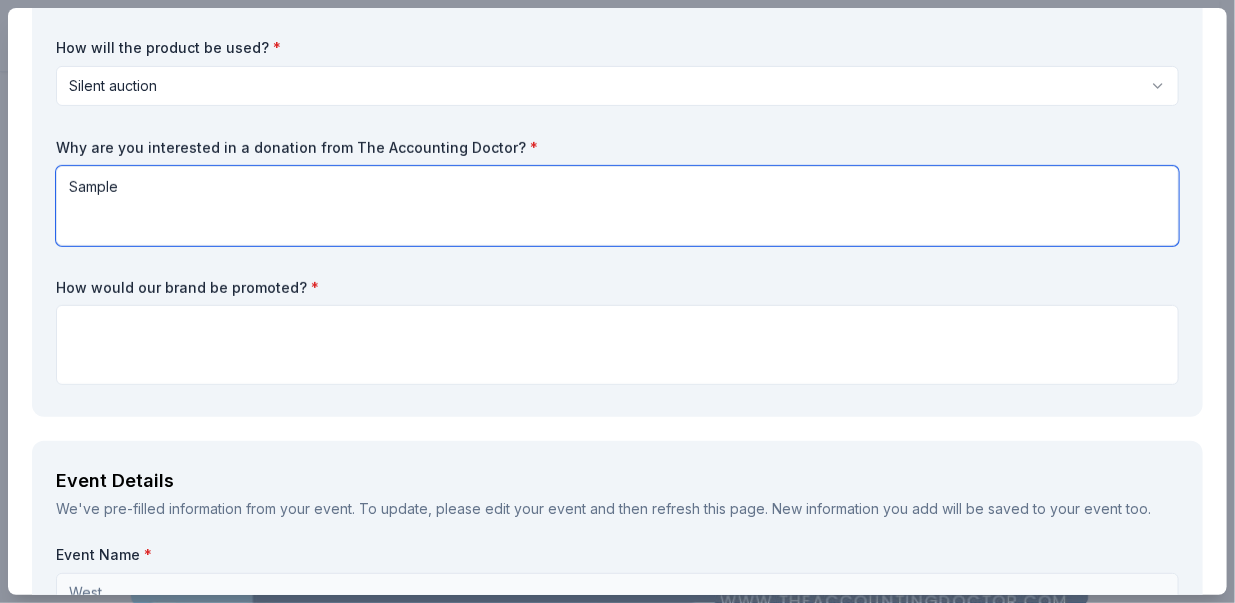 scroll, scrollTop: 333, scrollLeft: 0, axis: vertical 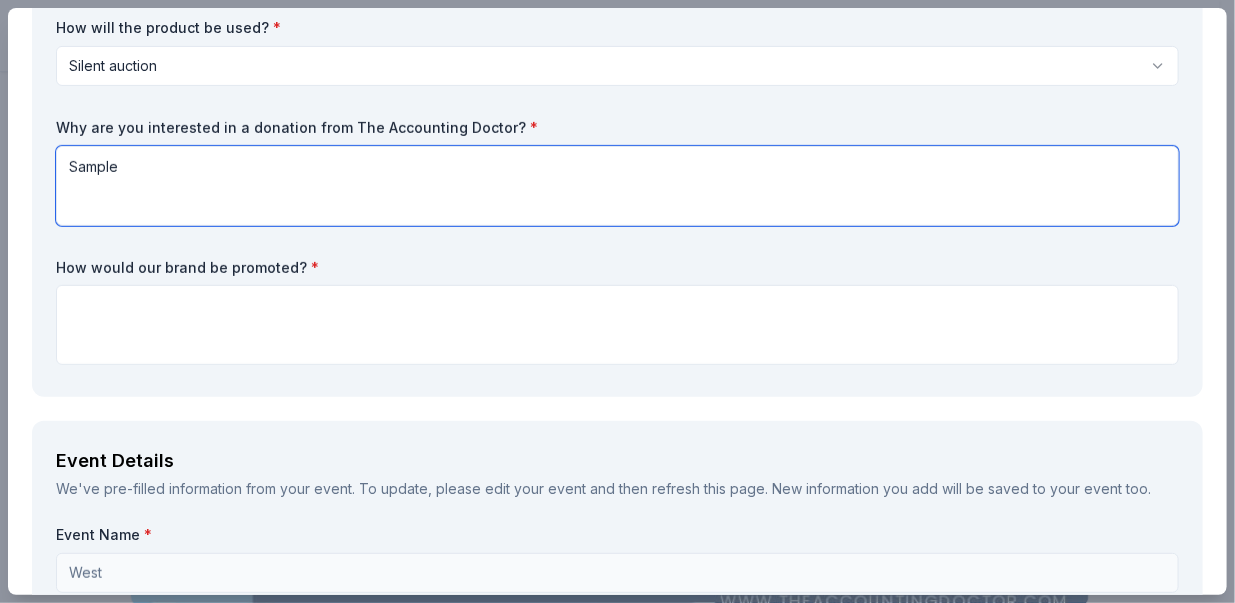 type on "Sample" 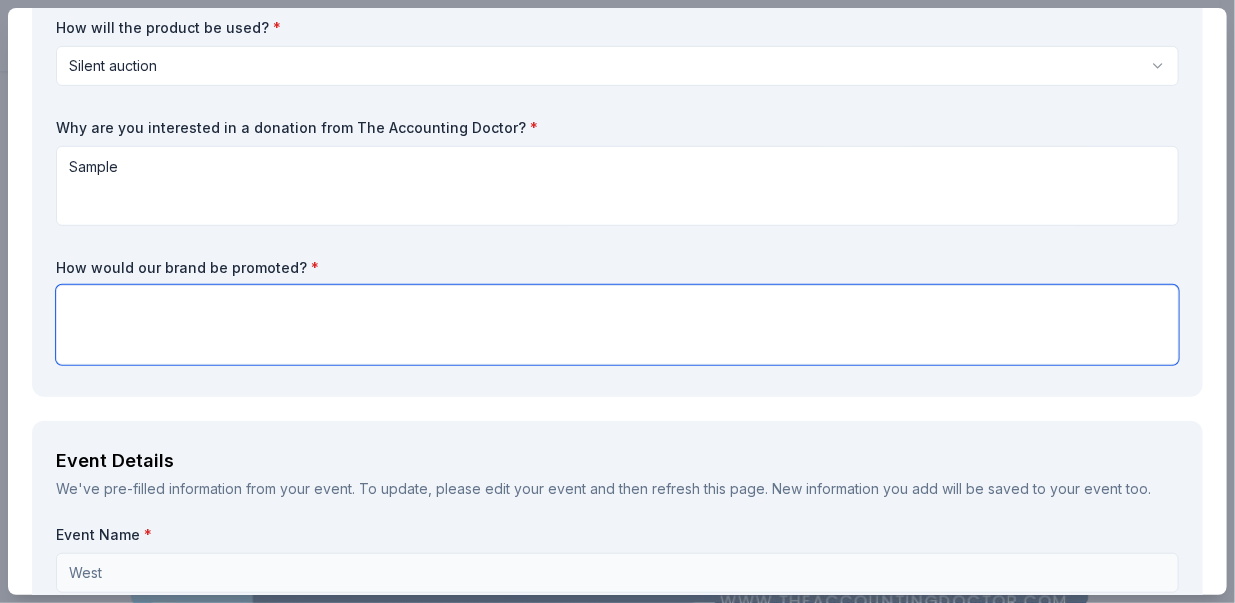 click at bounding box center (617, 325) 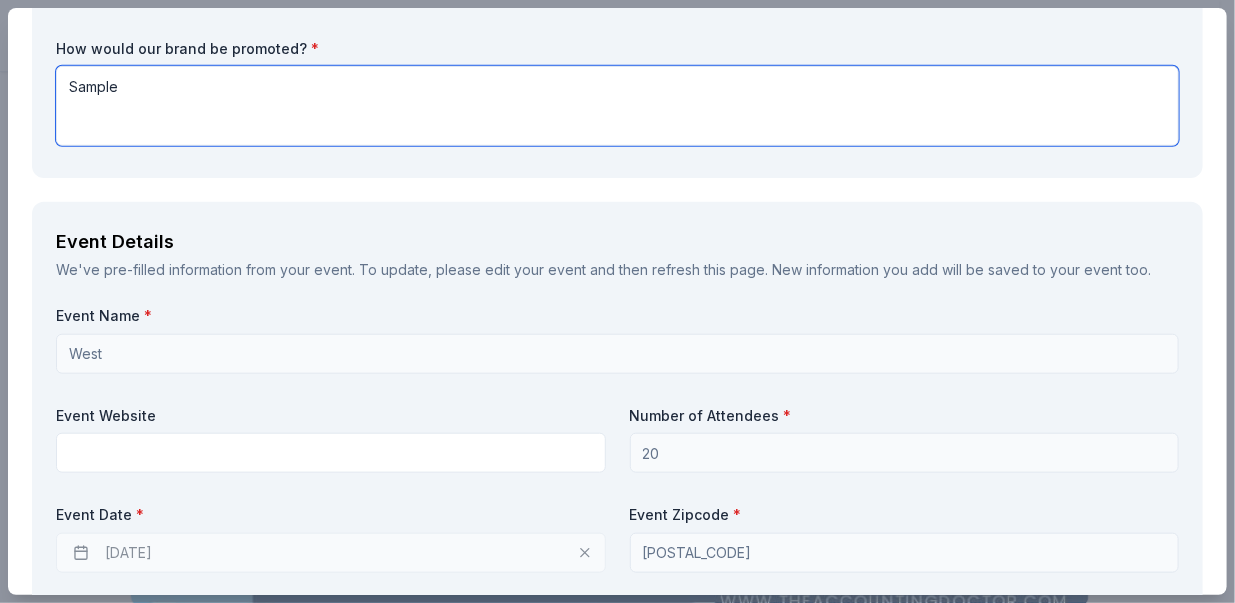 scroll, scrollTop: 666, scrollLeft: 0, axis: vertical 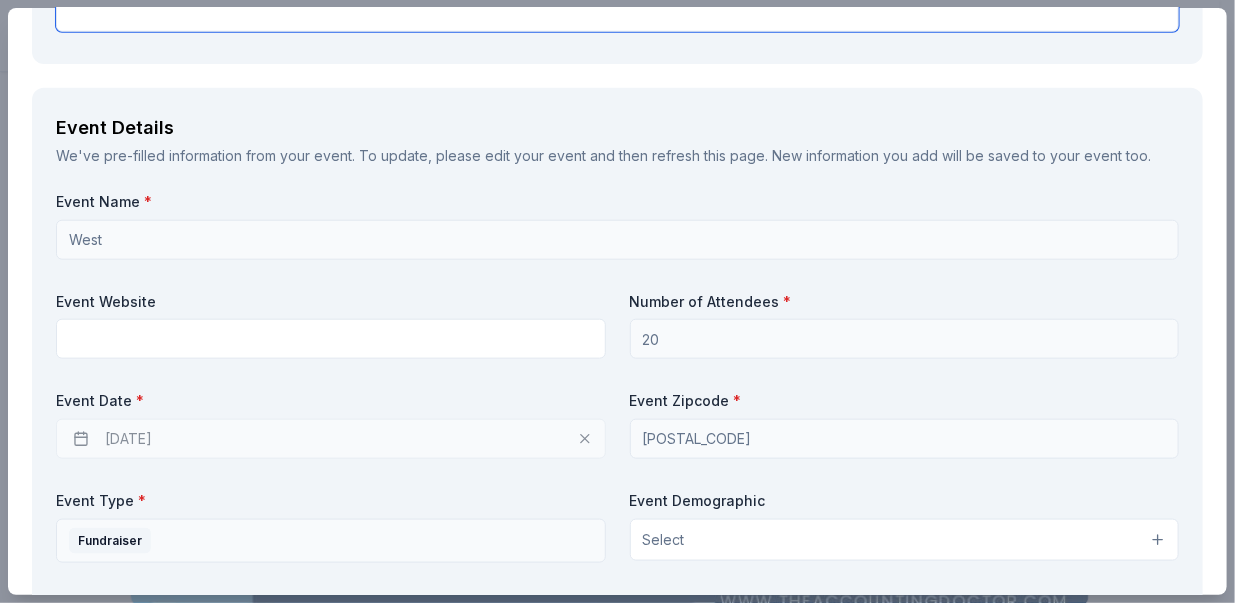 type on "Sample" 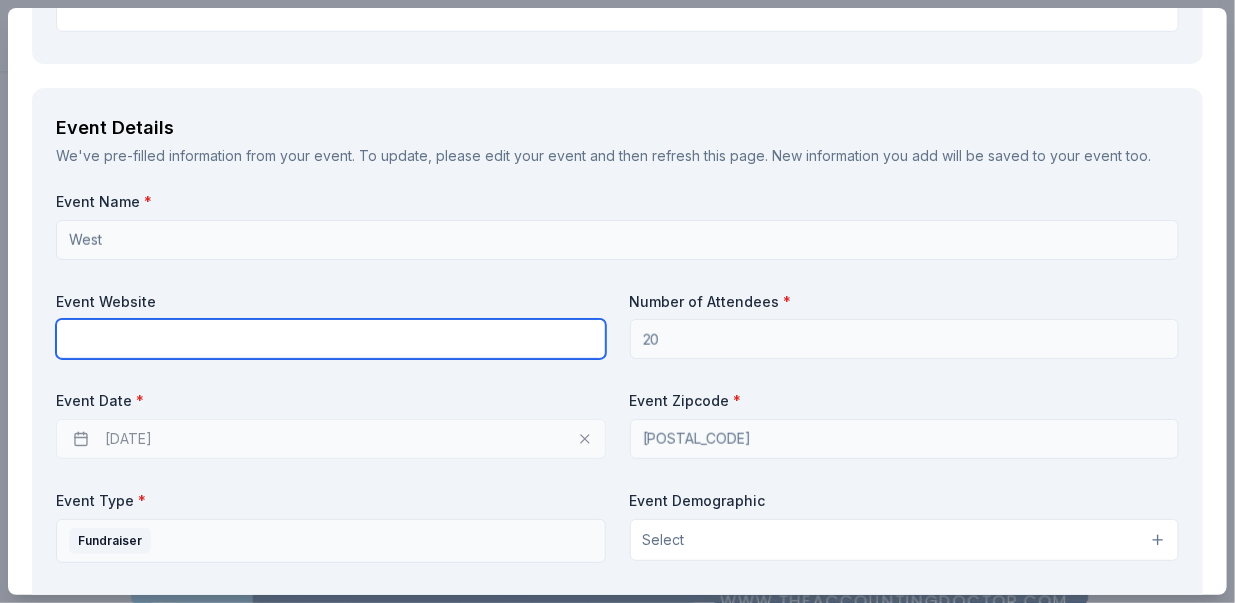 click at bounding box center (331, 339) 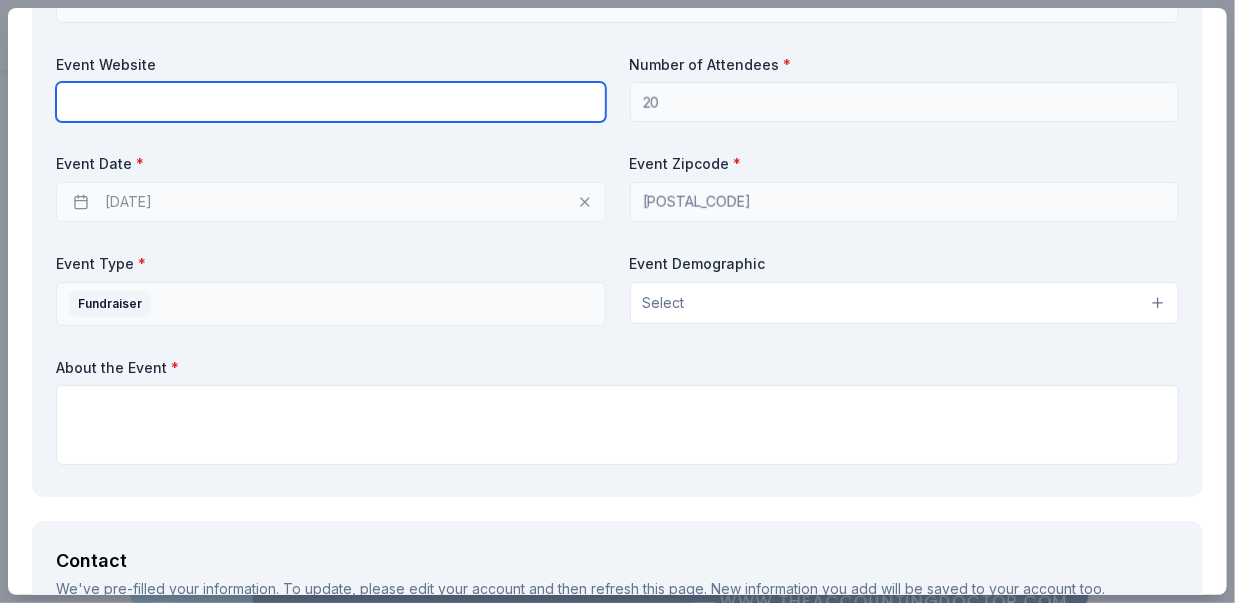 scroll, scrollTop: 933, scrollLeft: 0, axis: vertical 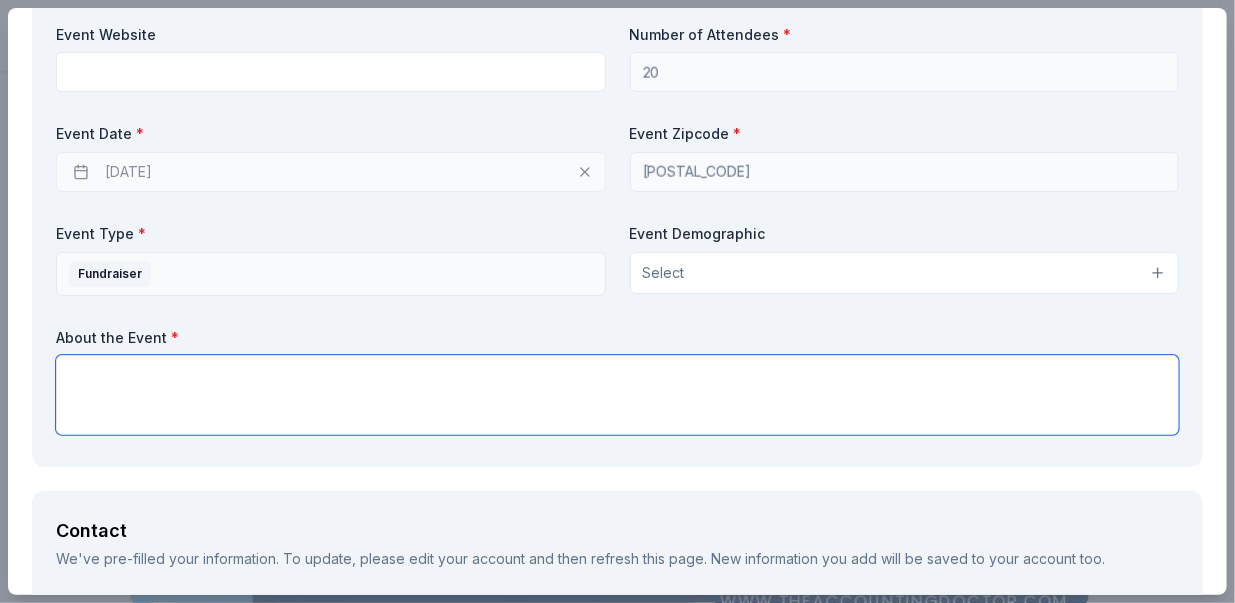 click at bounding box center [617, 395] 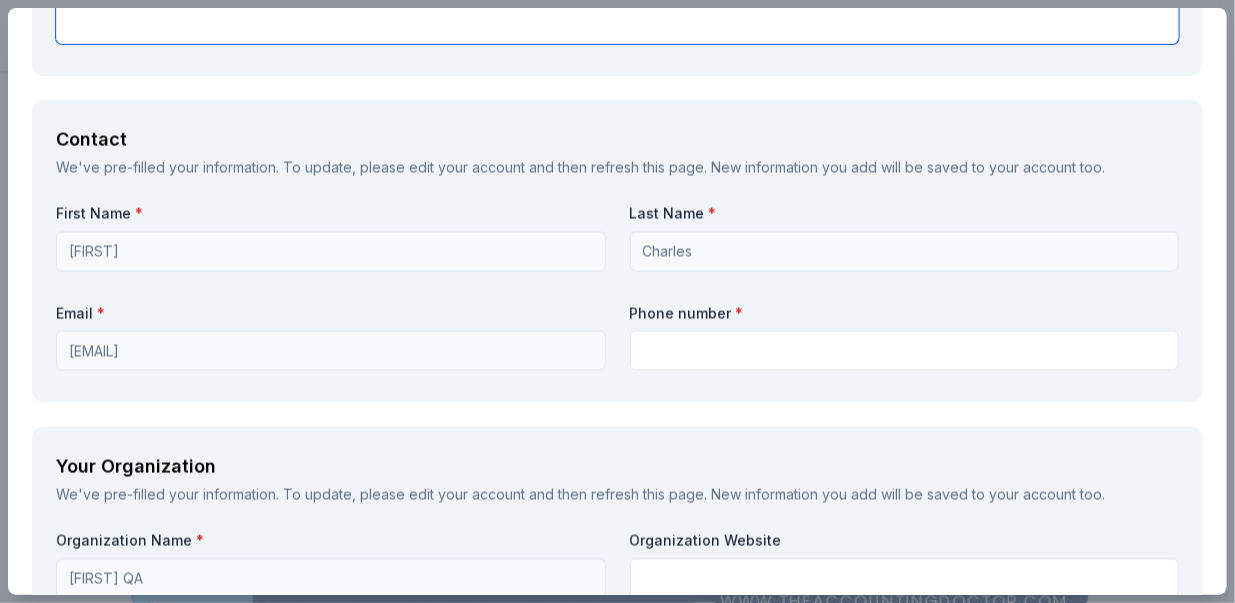 scroll, scrollTop: 1333, scrollLeft: 0, axis: vertical 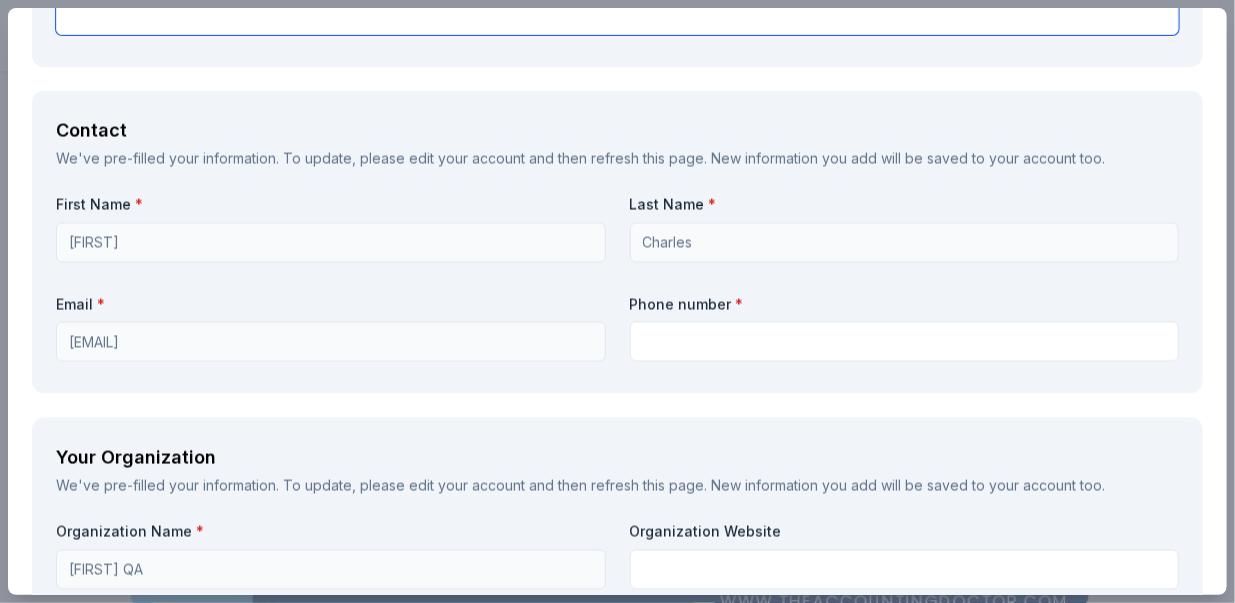 type on "Sample" 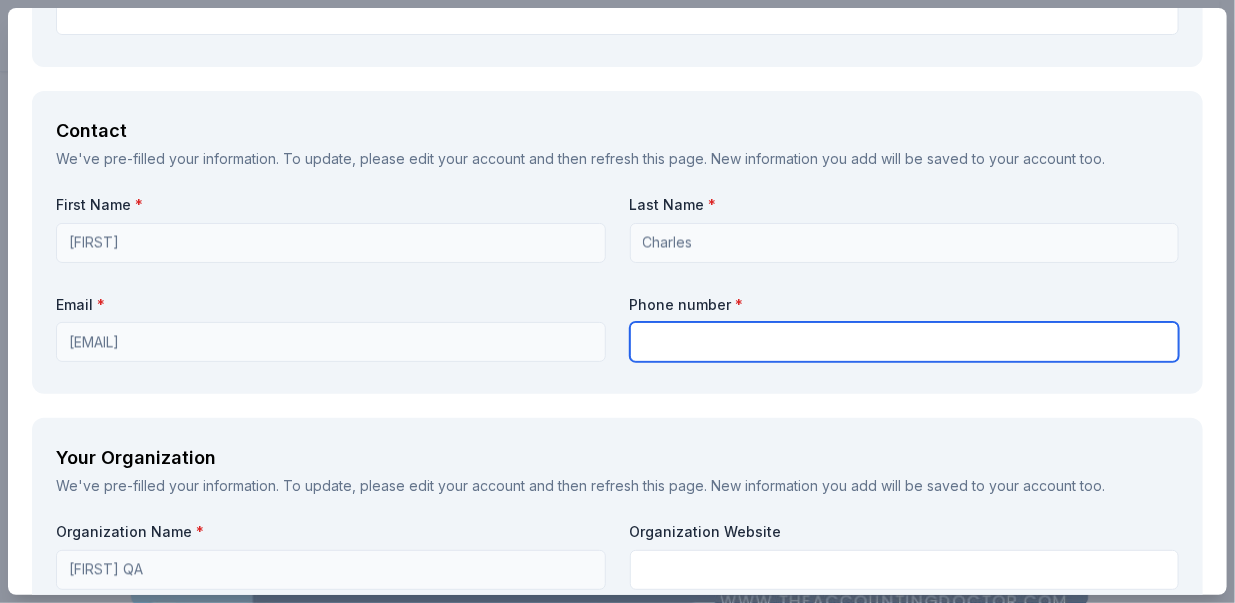 click at bounding box center [905, 342] 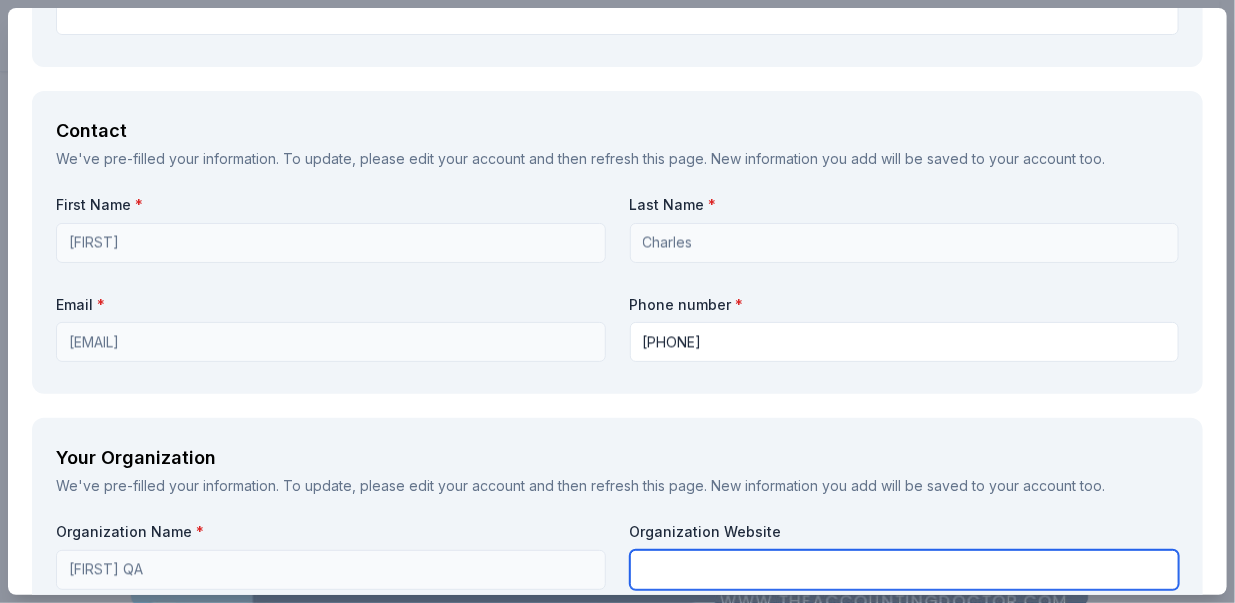type on "Share O" 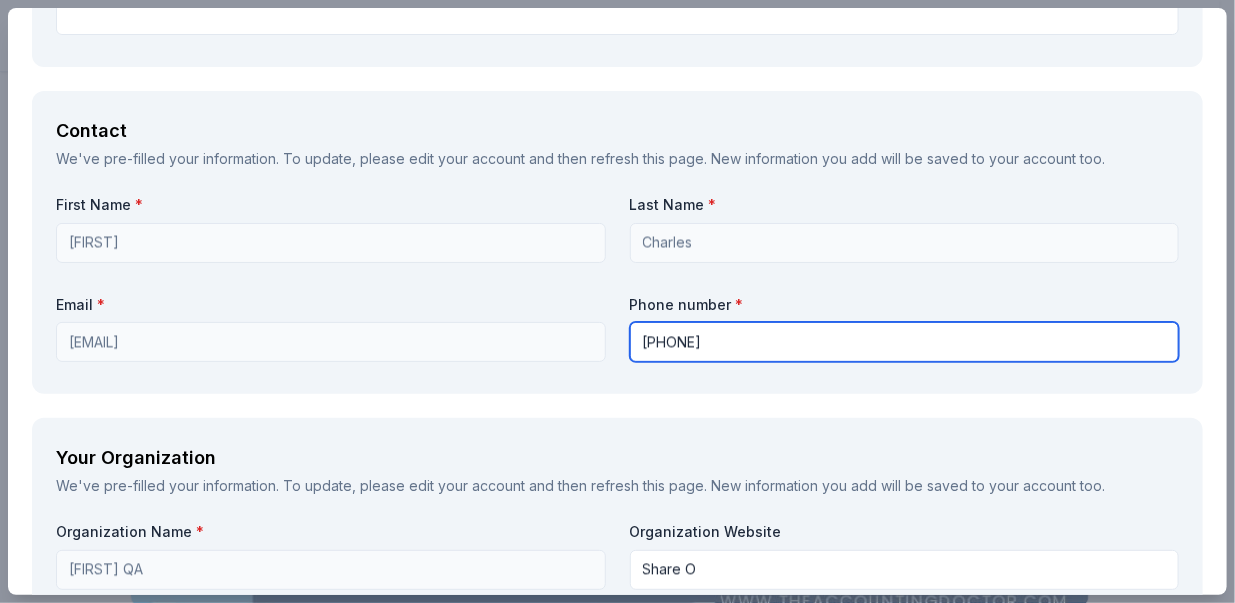 scroll, scrollTop: 1400, scrollLeft: 0, axis: vertical 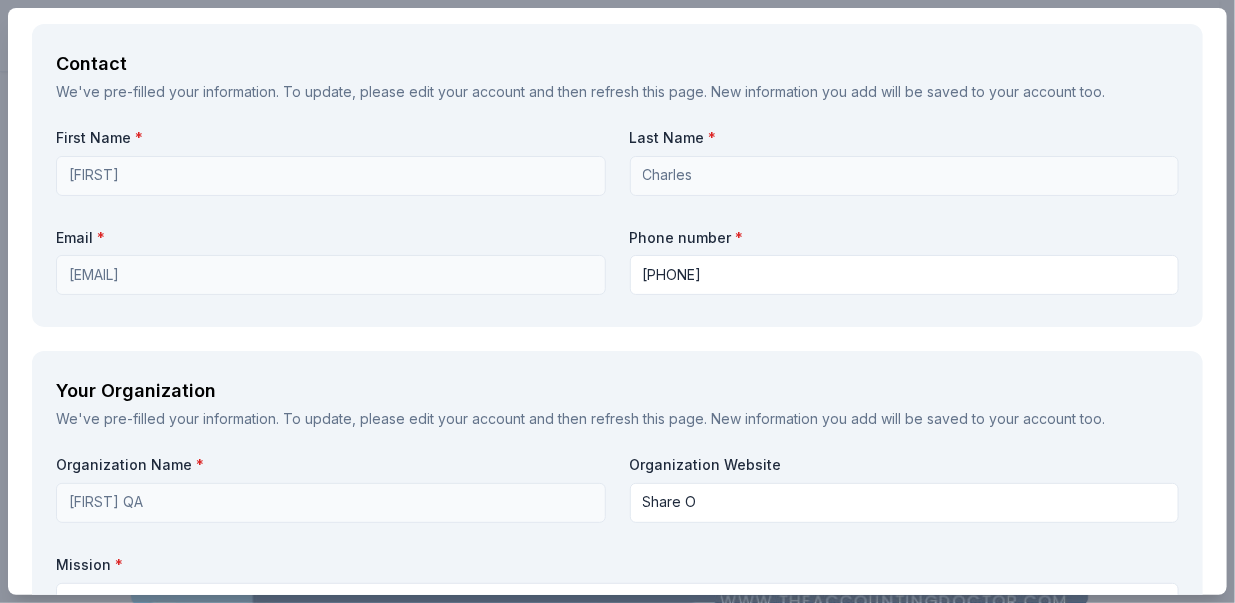 click on "Request What are you requesting? * A $1,000 Gift Certificate redeemable for expert tax preparation or tax resolution services—recipient's choice. This certificate covers professional support from a licensed CPA. A $1,000 Gift Certificate redeemable for expert tax preparation or tax resolution services—recipient's choice. This certificate covers professional support from a licensed CPA. How many are you requesting? * How will the product be used? * Silent auction Silent auction Live auction Raffle / Door prize Swag bag for attendees Food and beverage for attendees Other Why are you interested in a donation from The Accounting Doctor? * Sample How would our brand be promoted? * Sample Event Details We've pre-filled information from your event. To update, please edit your event and then refresh this page. New information you add will be saved to your event too. Event Name * West Event Website Number of Attendees * 20 Event Date * 01/31/2026 Event Zipcode * 94102 Event Type * Fundraiser Event Demographic *" at bounding box center (617, 165) 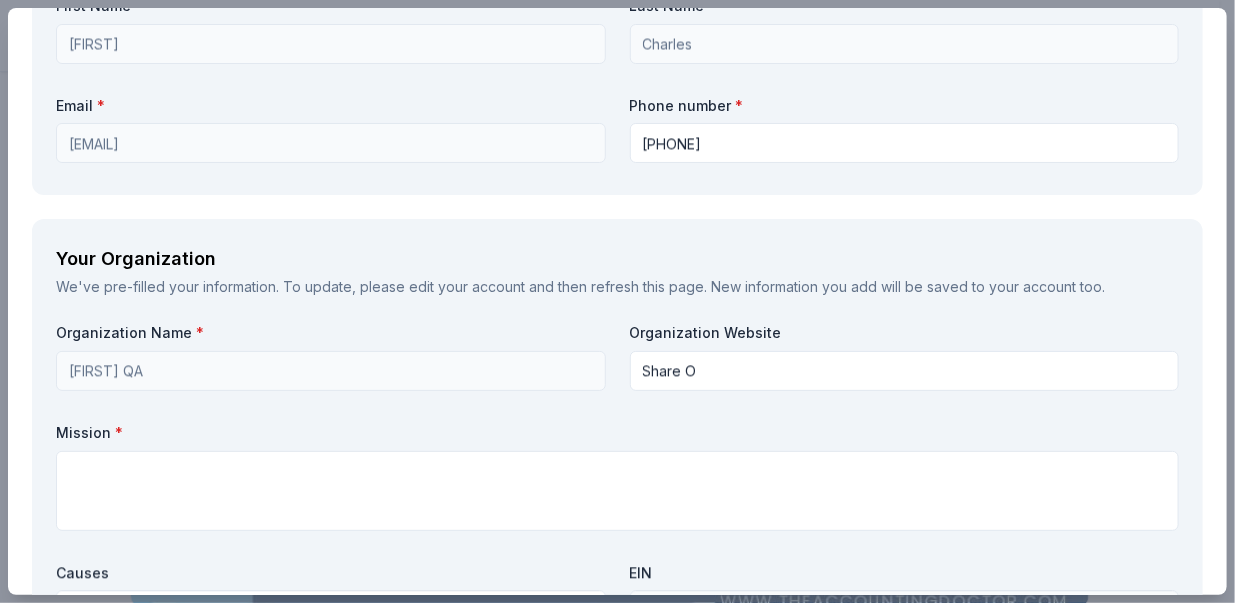 scroll, scrollTop: 1600, scrollLeft: 0, axis: vertical 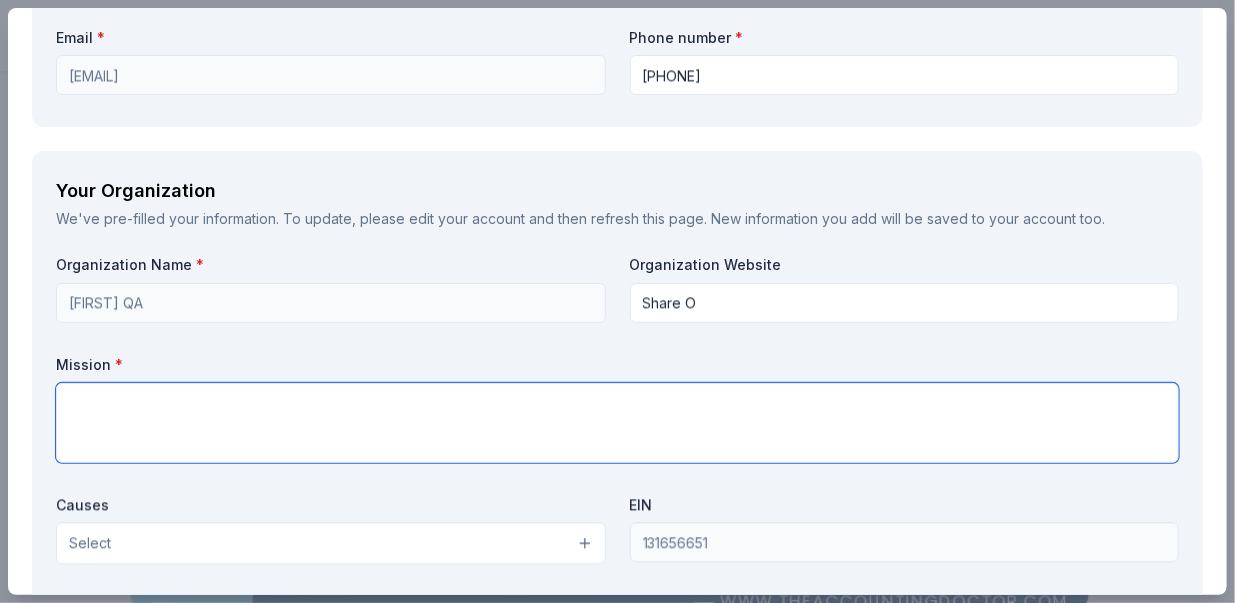 click at bounding box center (617, 423) 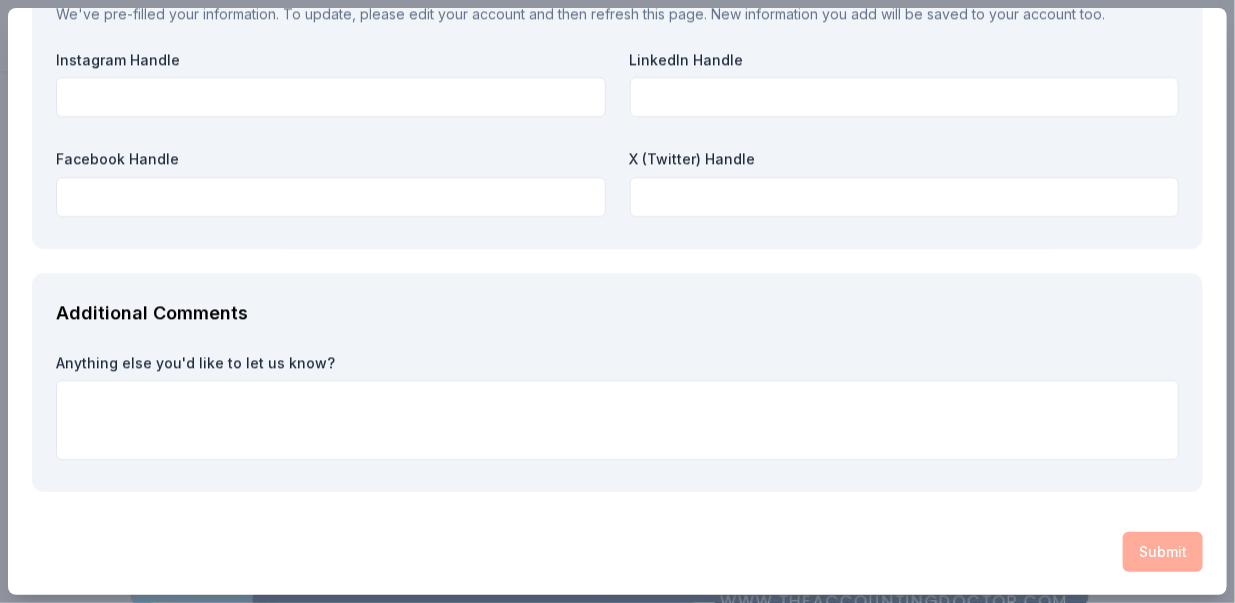 scroll, scrollTop: 2434, scrollLeft: 0, axis: vertical 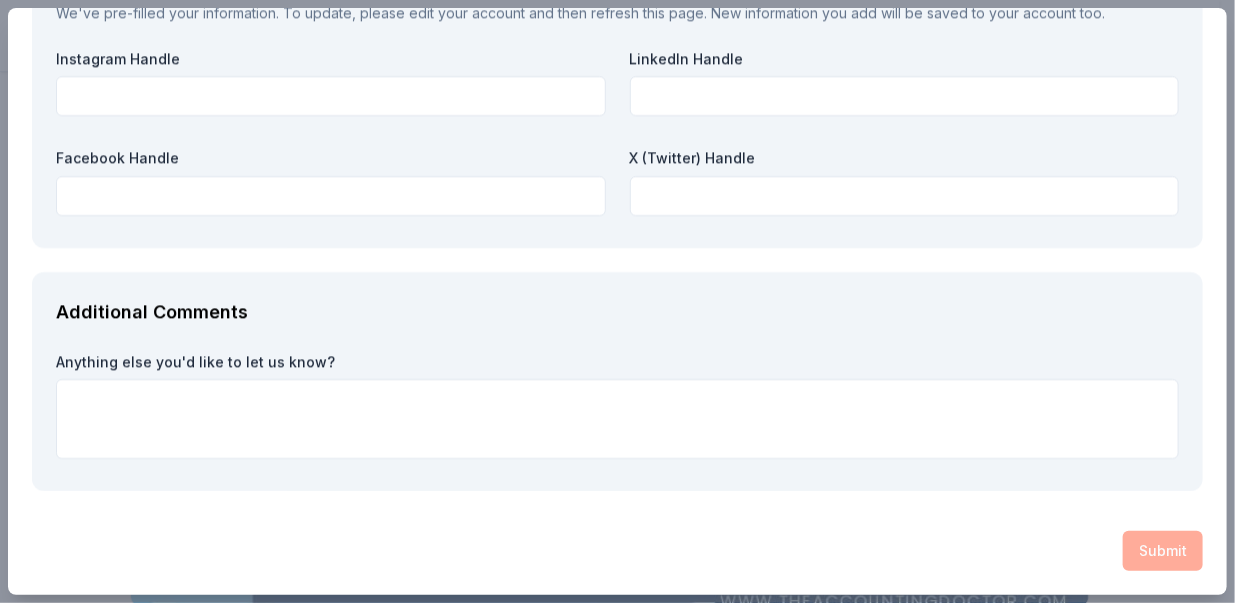 type on "Sample" 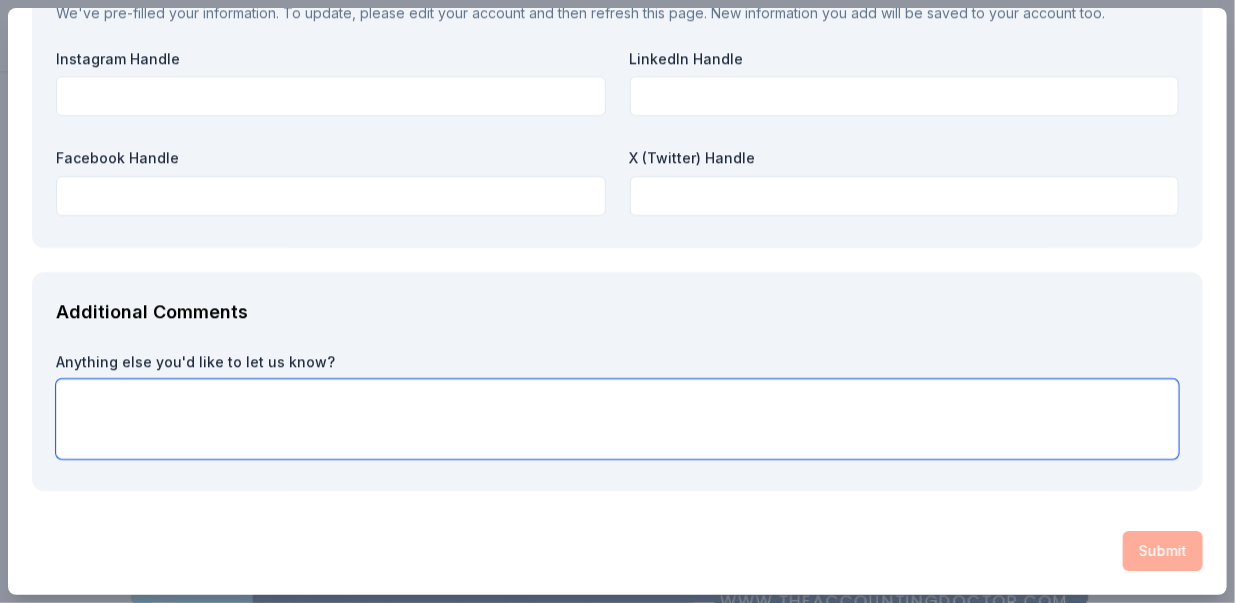 click at bounding box center (617, 419) 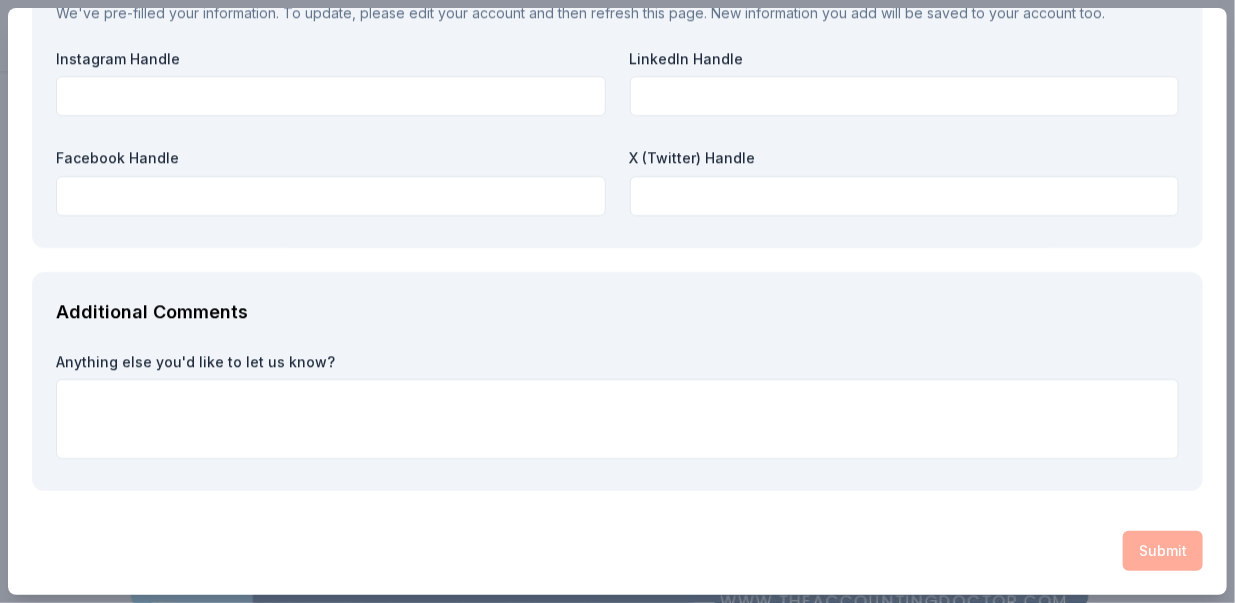 click on "Submit" at bounding box center [617, 551] 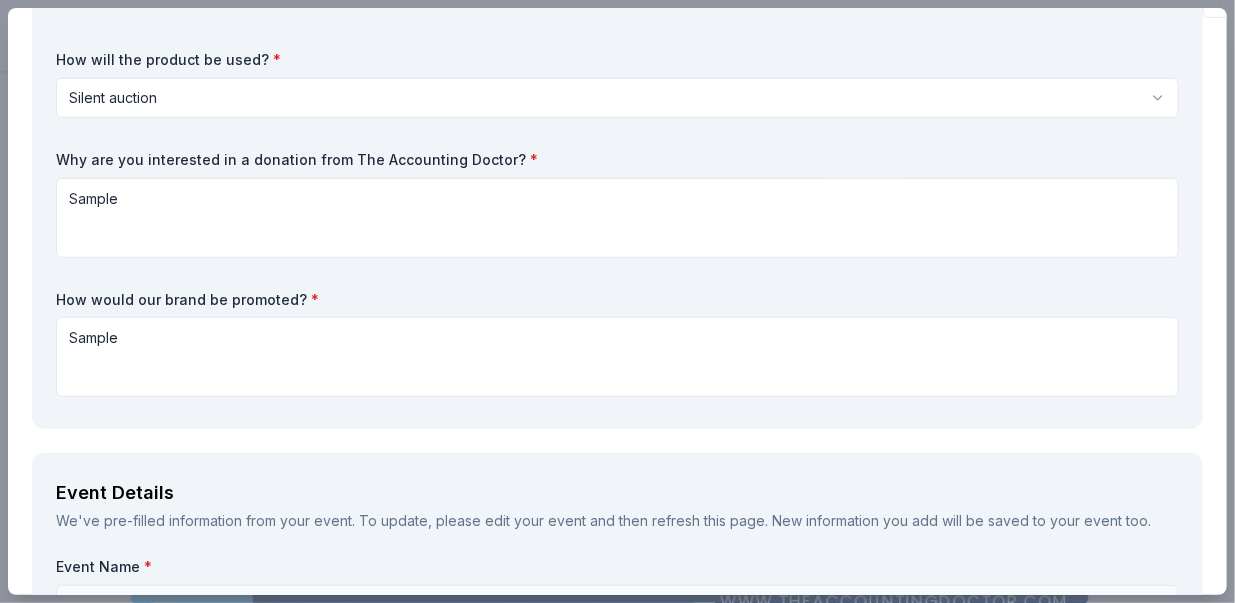 scroll, scrollTop: 0, scrollLeft: 0, axis: both 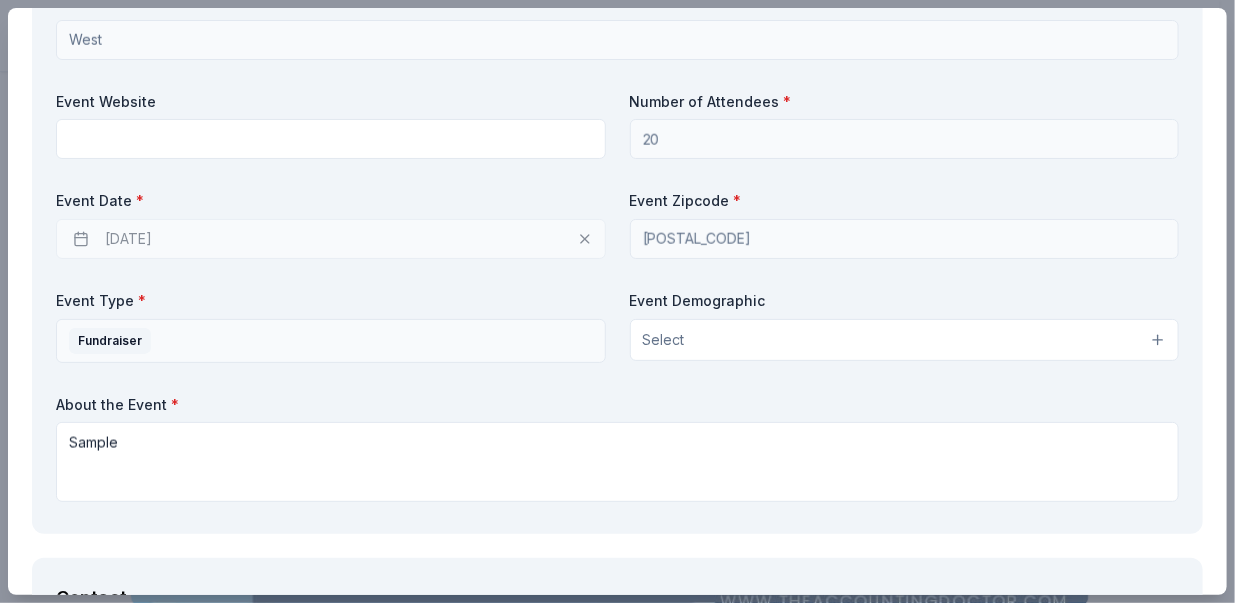 click on "[DATE]" at bounding box center [331, 239] 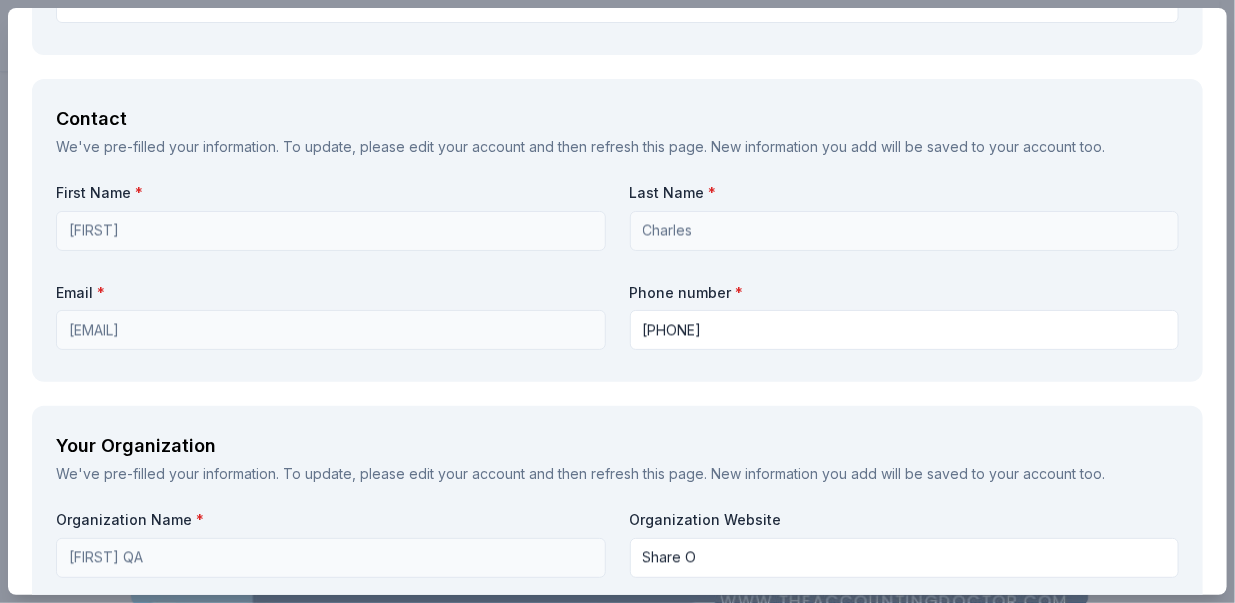 scroll, scrollTop: 1400, scrollLeft: 0, axis: vertical 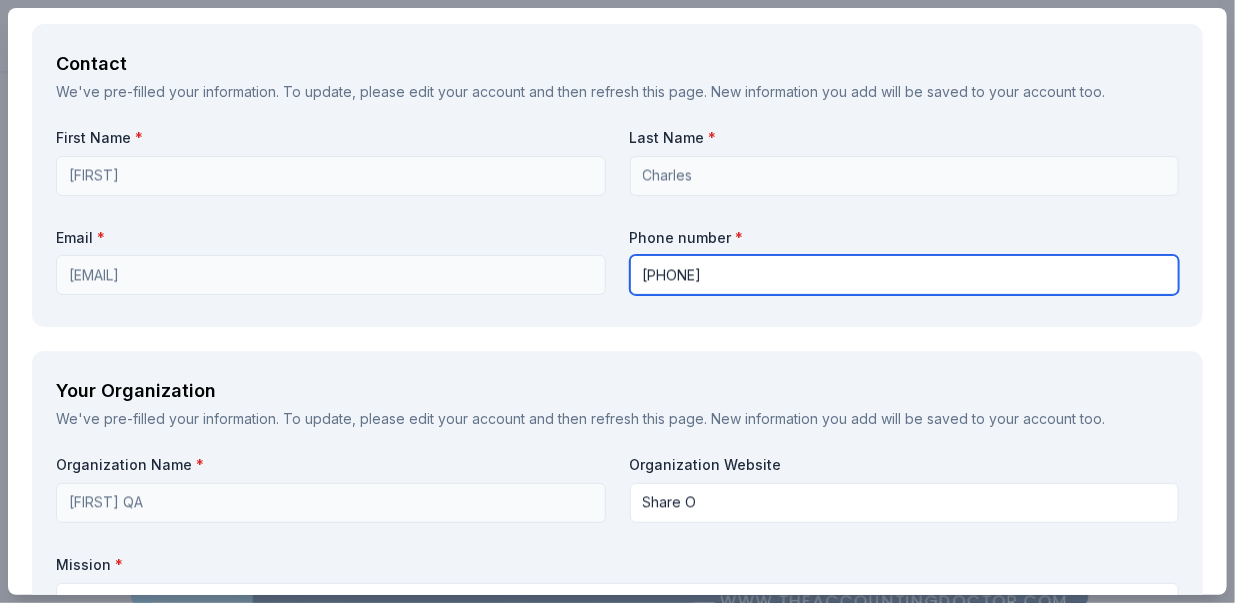 click on "2346667890" at bounding box center (905, 275) 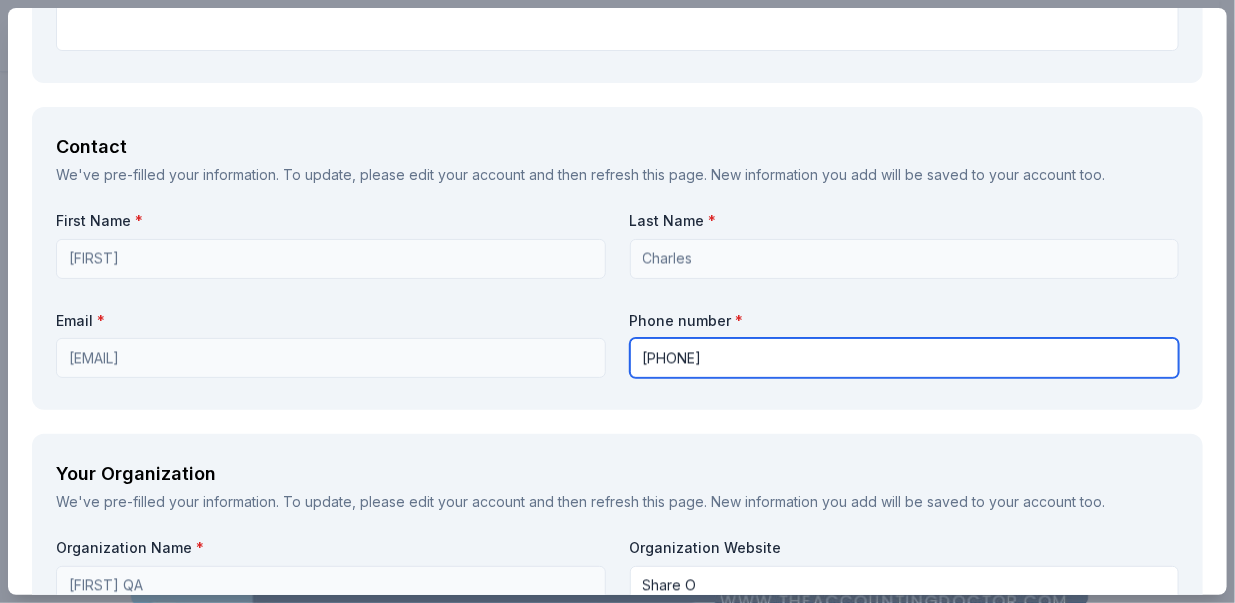 scroll, scrollTop: 1366, scrollLeft: 0, axis: vertical 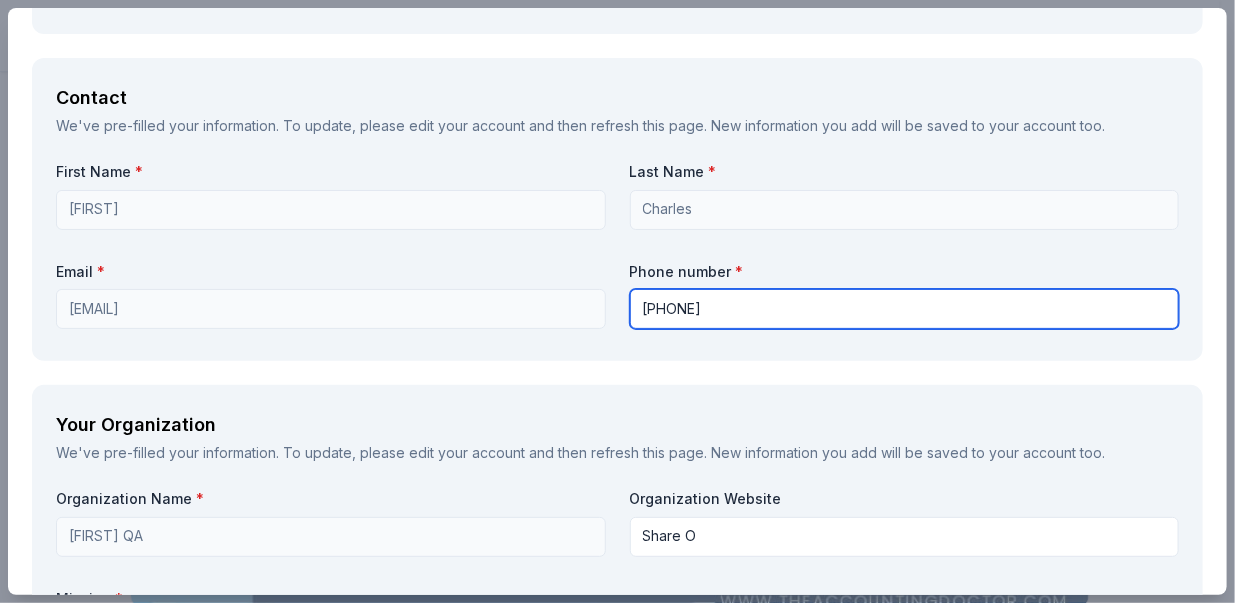 click on "234) 6667890" at bounding box center (905, 309) 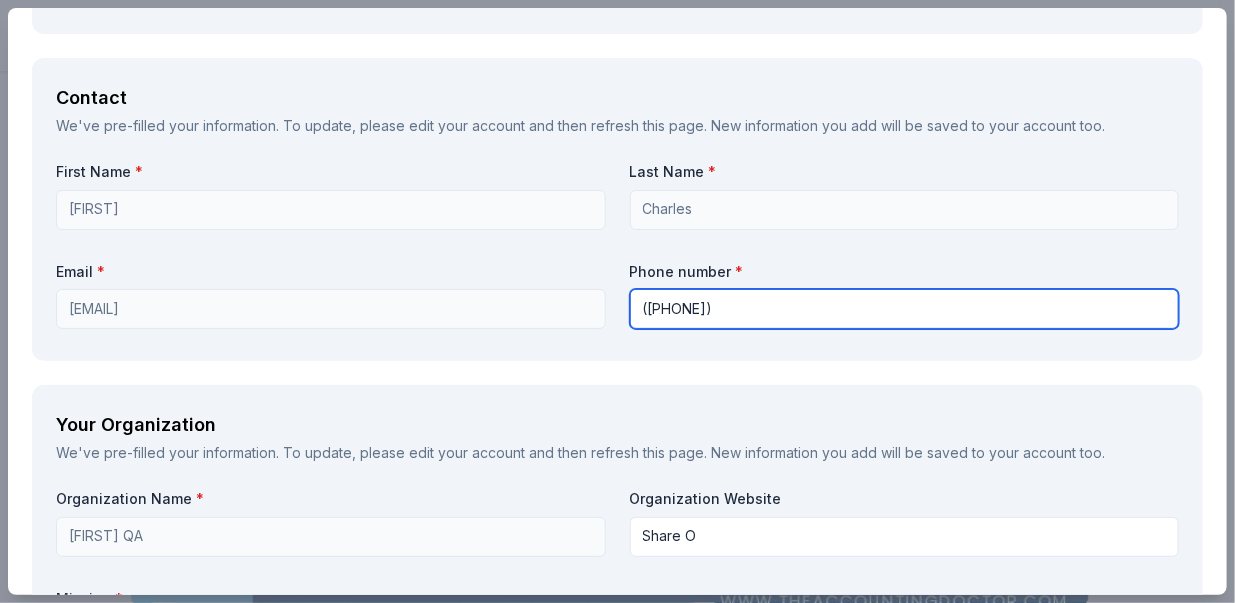 click on "(234) 6667890" at bounding box center (905, 309) 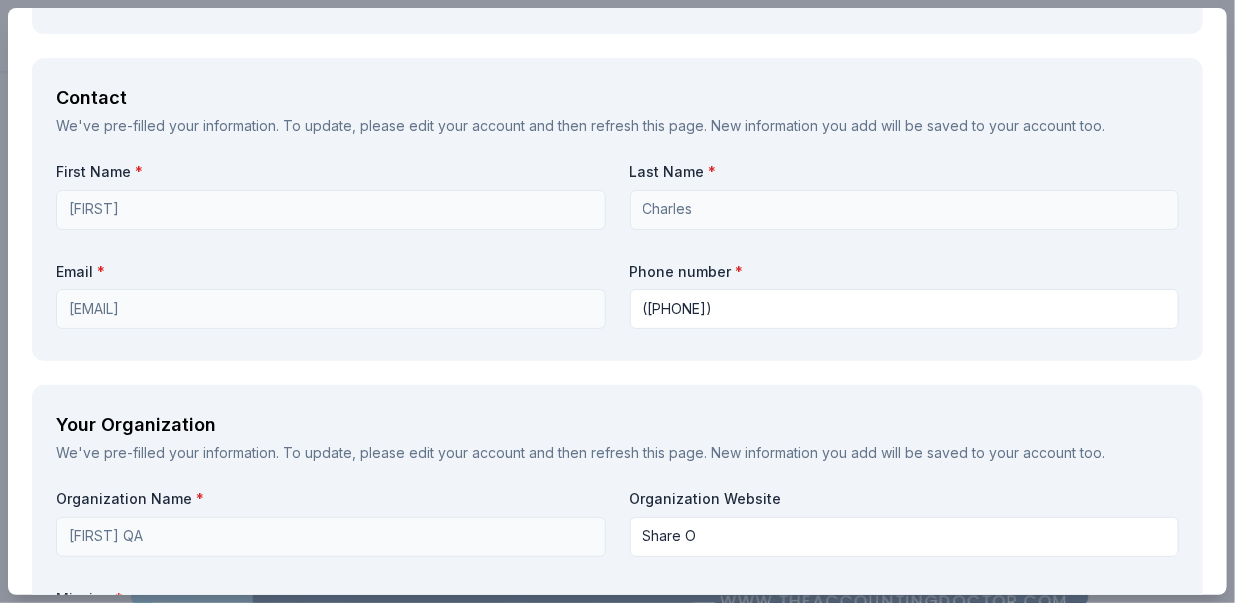 click on "Request What are you requesting? * A $1,000 Gift Certificate redeemable for expert tax preparation or tax resolution services—recipient's choice. This certificate covers professional support from a licensed CPA. A $1,000 Gift Certificate redeemable for expert tax preparation or tax resolution services—recipient's choice. This certificate covers professional support from a licensed CPA. How many are you requesting? * How will the product be used? * Silent auction Silent auction Live auction Raffle / Door prize Swag bag for attendees Food and beverage for attendees Other Why are you interested in a donation from The Accounting Doctor? * Sample How would our brand be promoted? * Sample Event Details We've pre-filled information from your event. To update, please edit your event and then refresh this page. New information you add will be saved to your event too. Event Name * West Event Website Number of Attendees * 20 Event Date * 01/31/2026 Event Zipcode * 94102 Event Type * Fundraiser Event Demographic *" at bounding box center [617, 199] 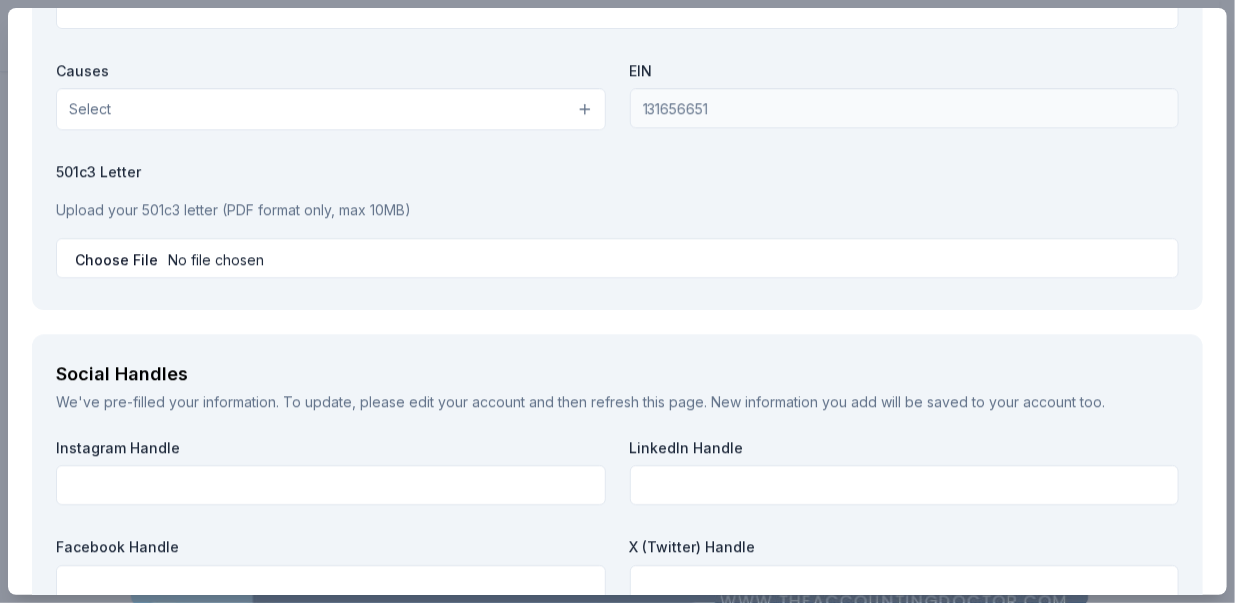 scroll, scrollTop: 1834, scrollLeft: 0, axis: vertical 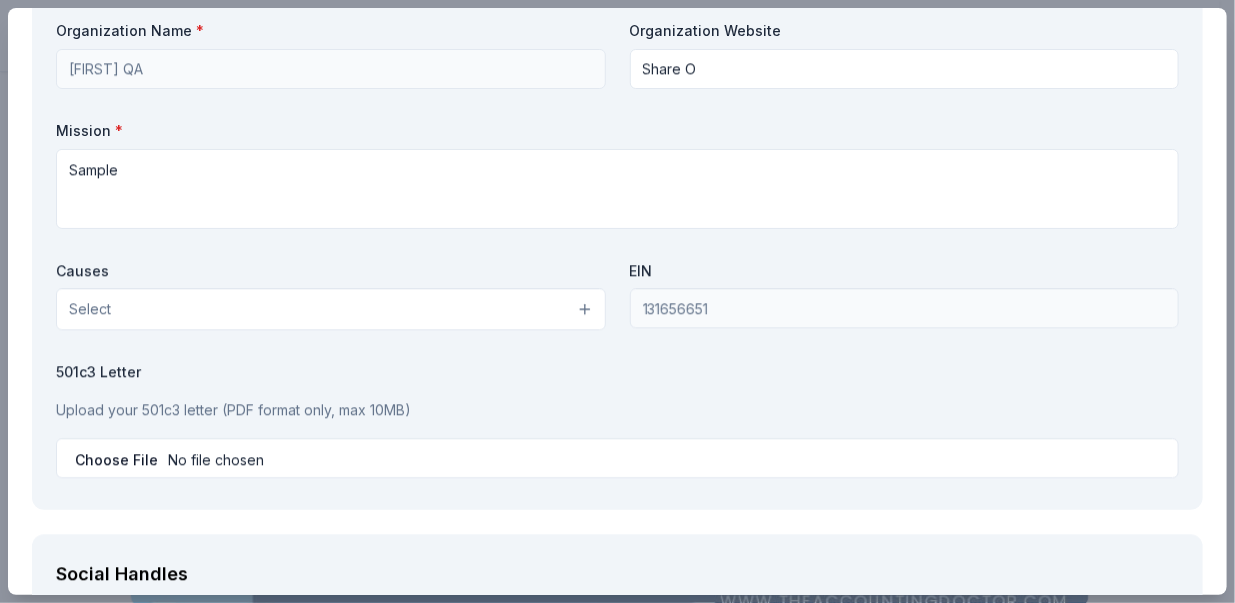 click on "Select" at bounding box center (331, 309) 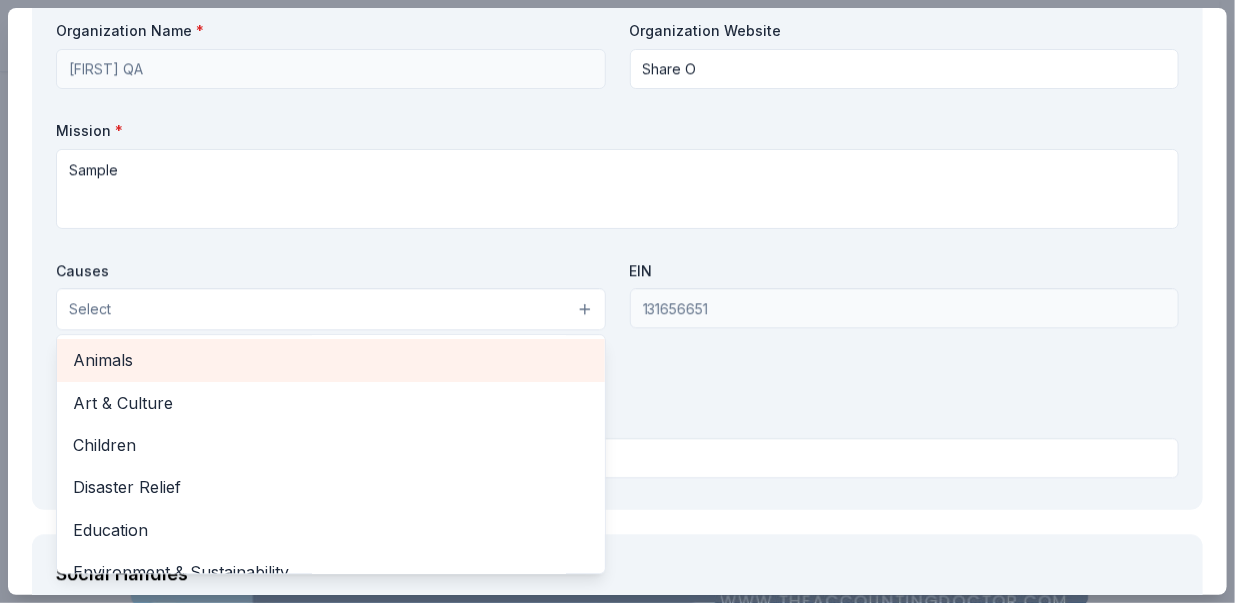 click on "Animals" at bounding box center [331, 360] 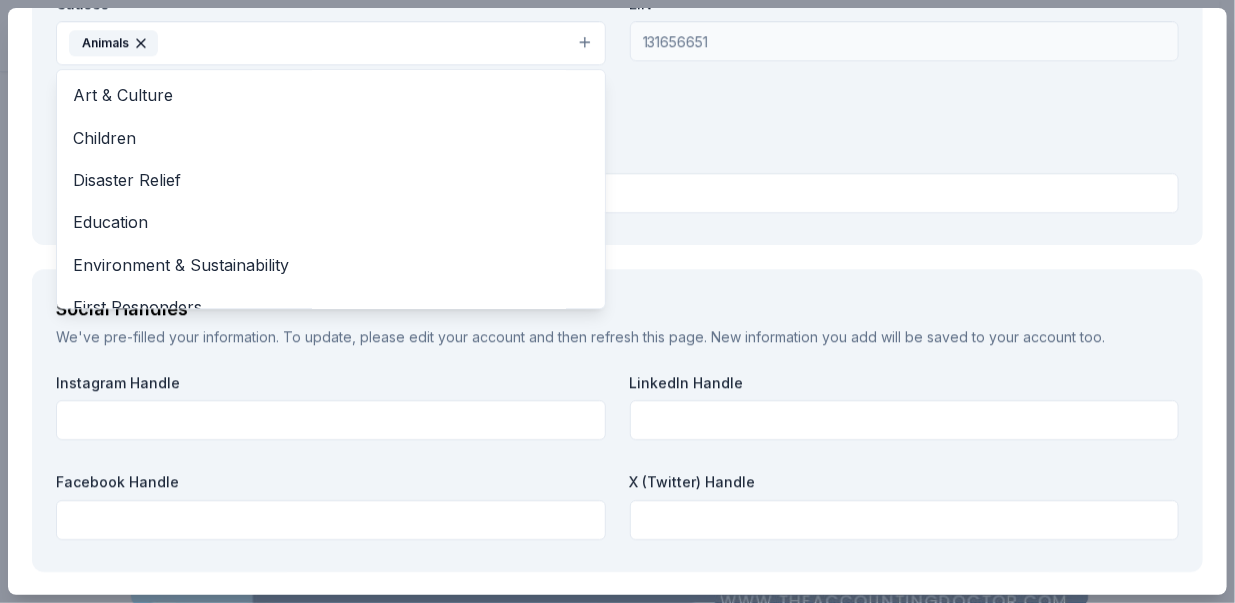 click on "Organization Name * John QA Organization Website Share O Mission * Sample Causes Animals Art & Culture Children Disaster Relief Education Environment & Sustainability First Responders Health Military Poverty & Hunger Social Justice Wellness & Fitness EIN 131656651 501c3 Letter Upload your 501c3 letter (PDF format only, max 10MB)" at bounding box center (617, -13) 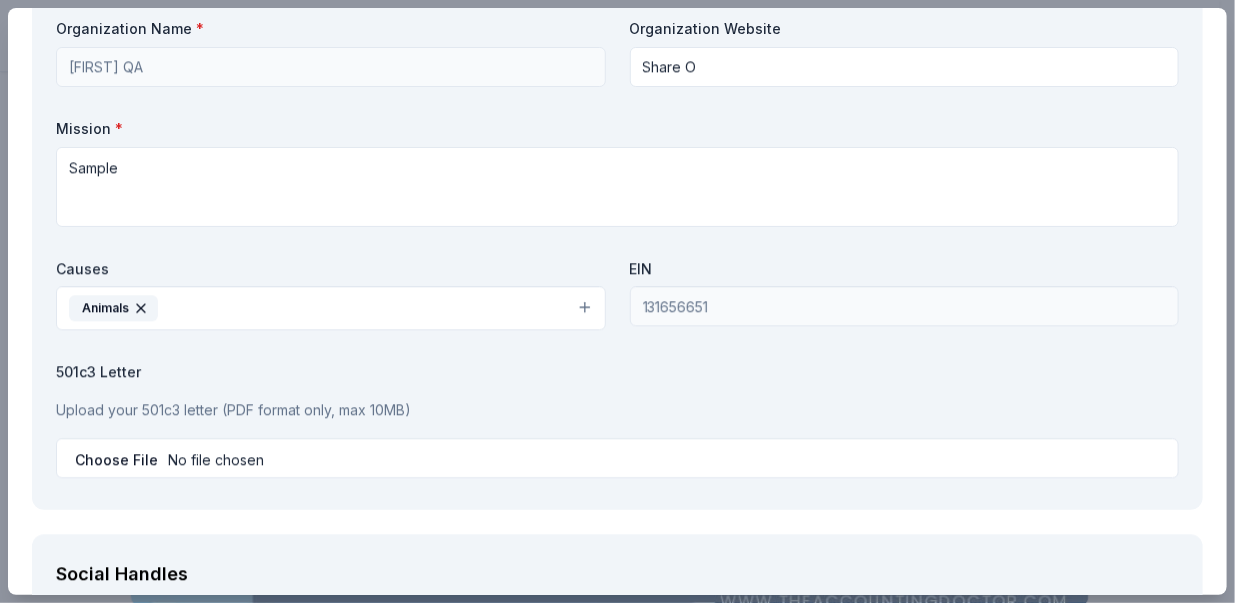 scroll, scrollTop: 1702, scrollLeft: 0, axis: vertical 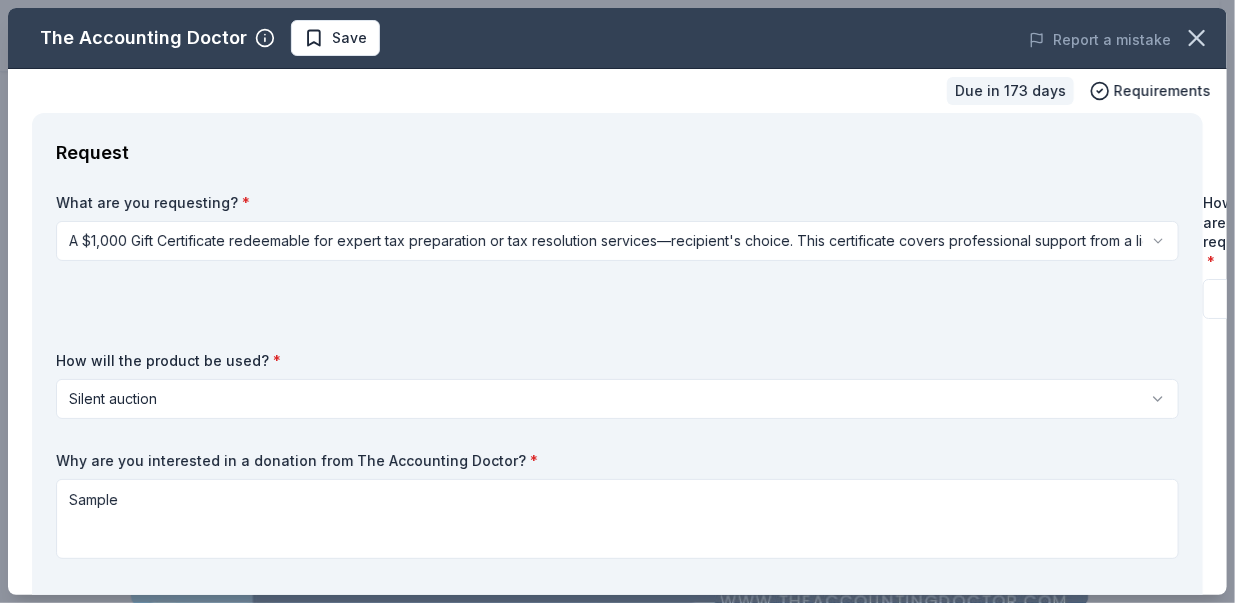 click on "Request" at bounding box center [617, 153] 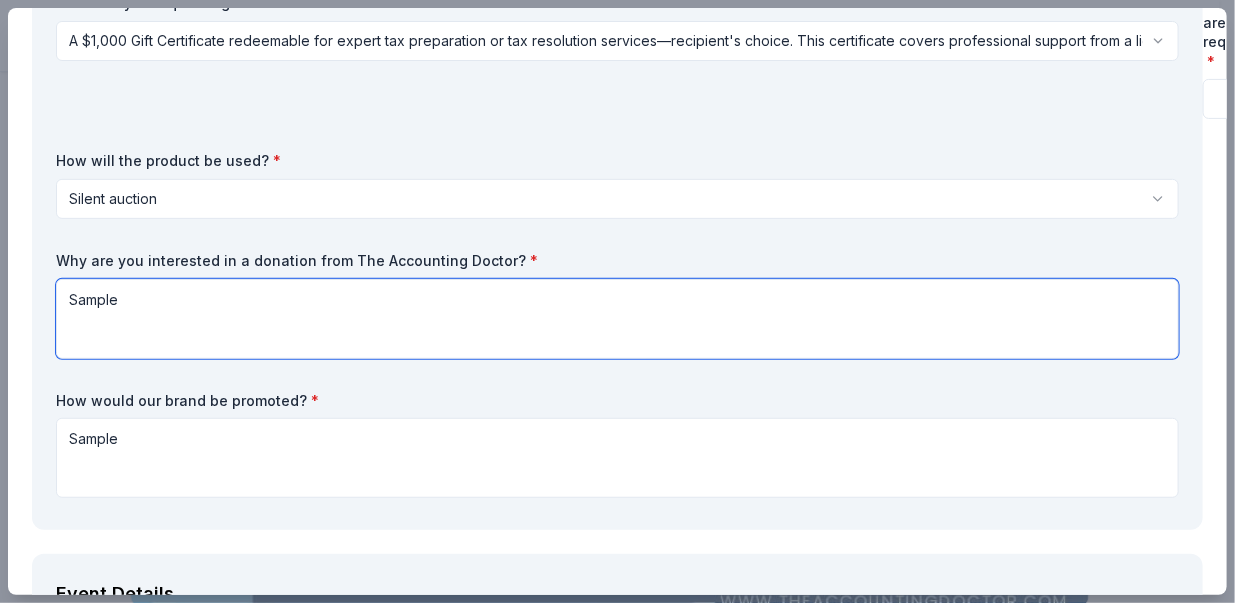 click on "Sample" at bounding box center (617, 319) 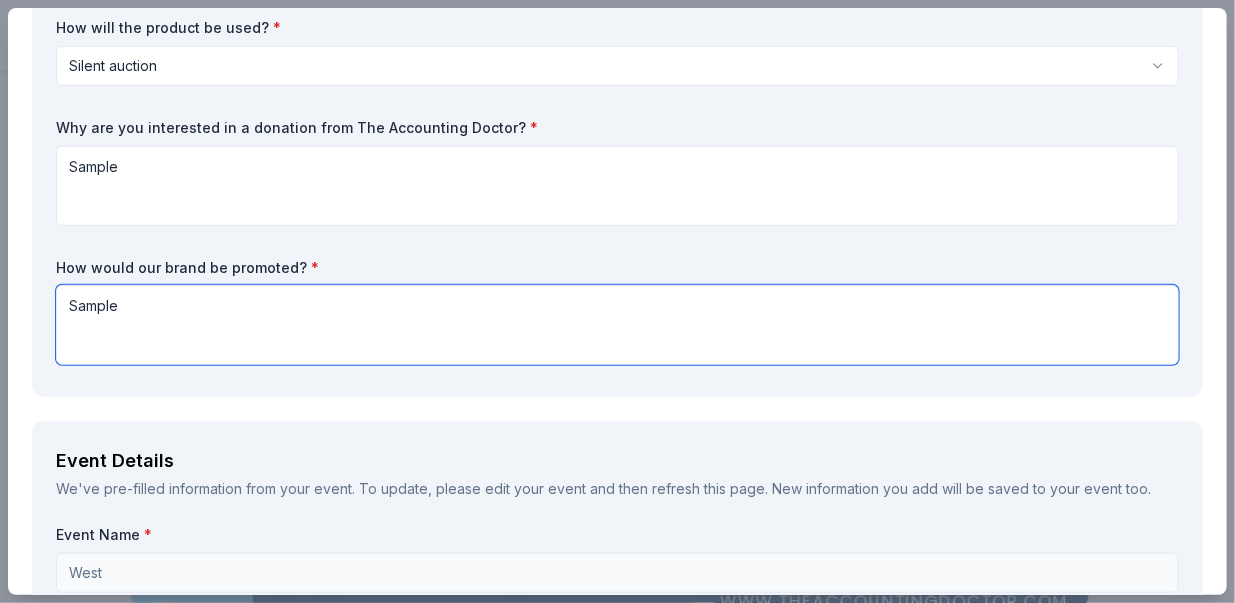 click on "Sample" at bounding box center (617, 325) 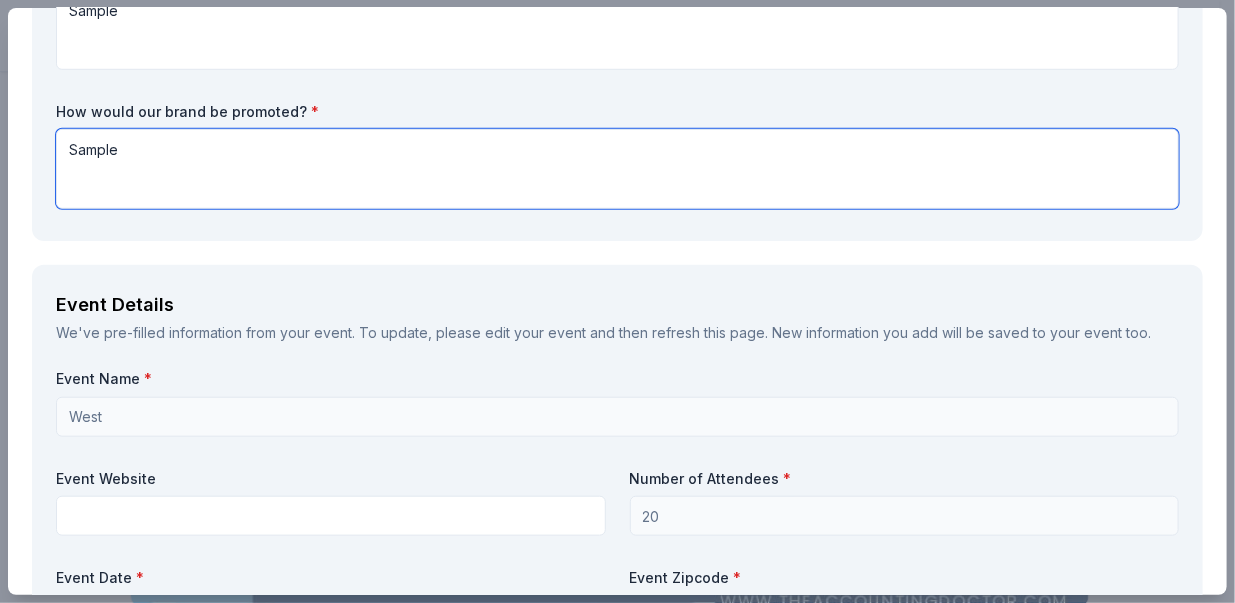 scroll, scrollTop: 533, scrollLeft: 0, axis: vertical 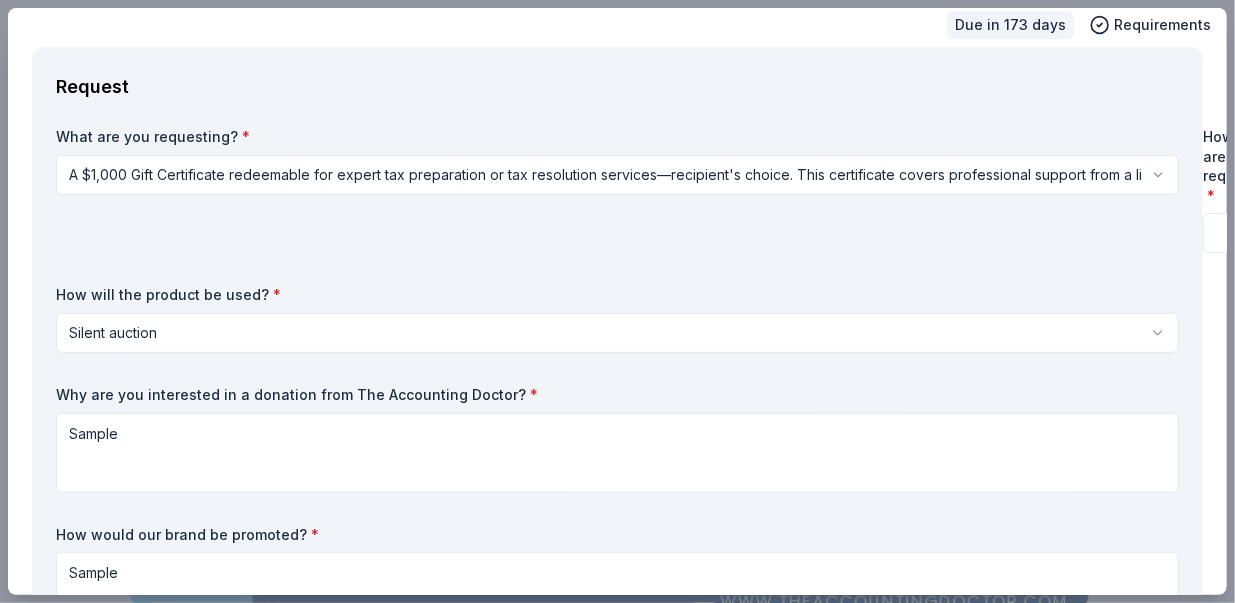 click on "How many are you requesting? *" at bounding box center (1245, 166) 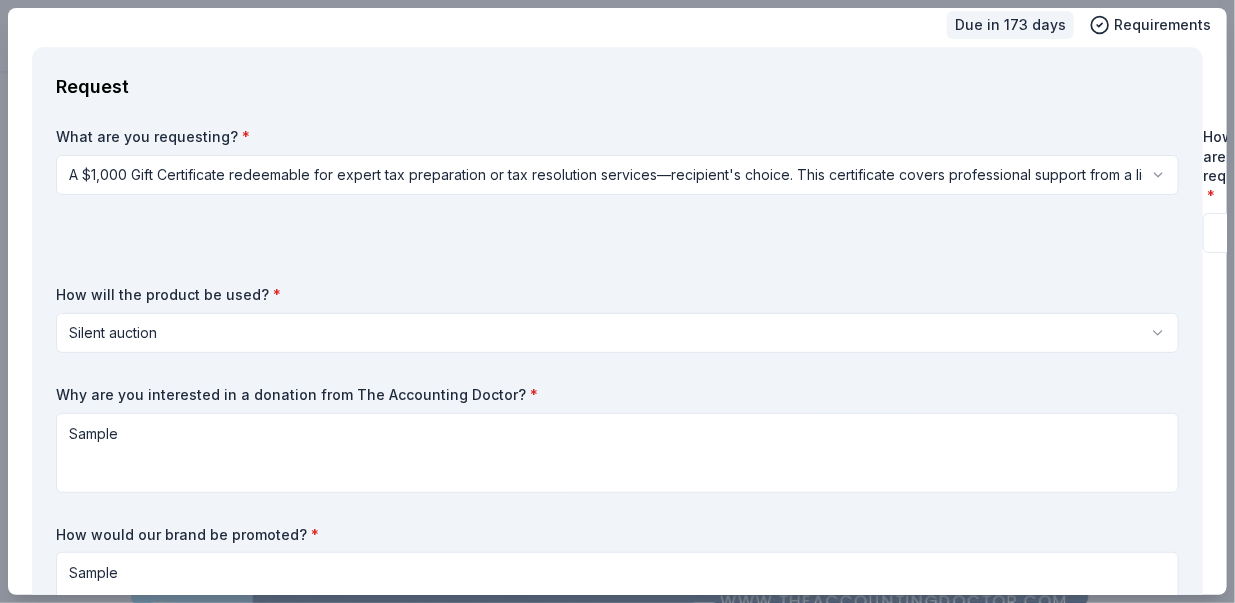 scroll, scrollTop: 66, scrollLeft: 54, axis: both 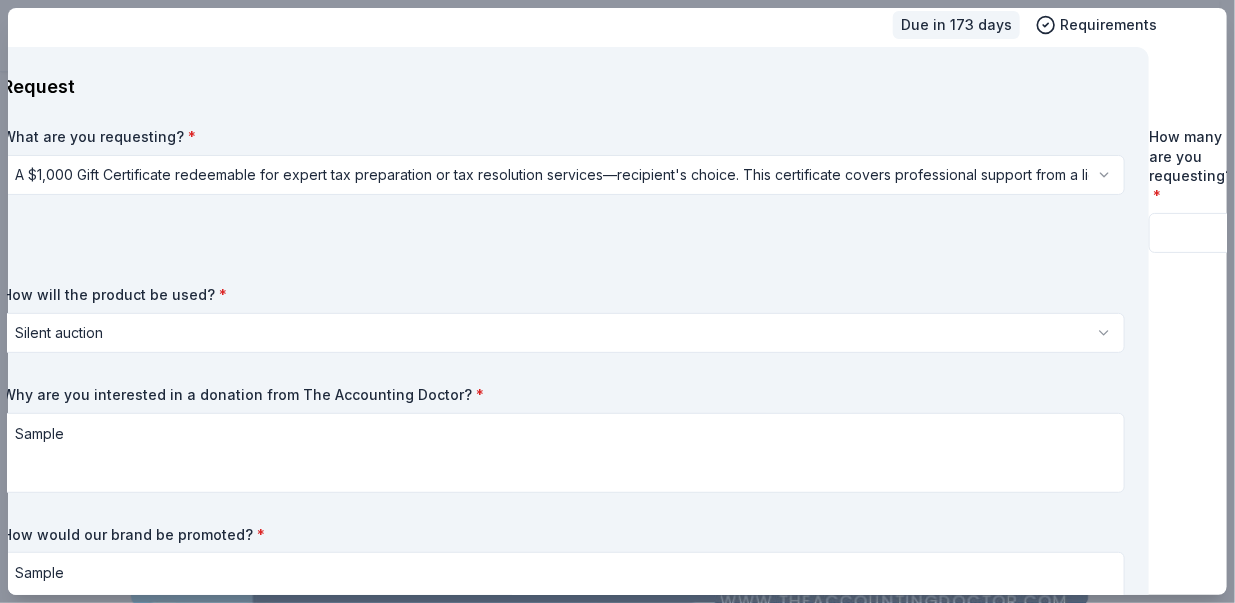 click at bounding box center (1191, 233) 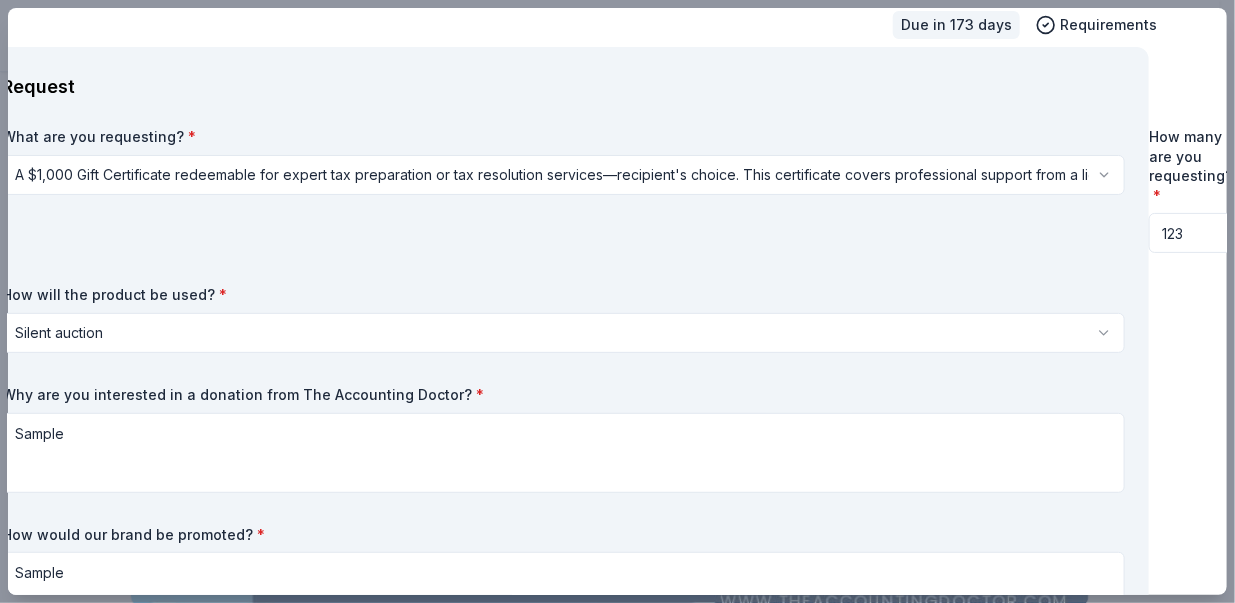 type on "123" 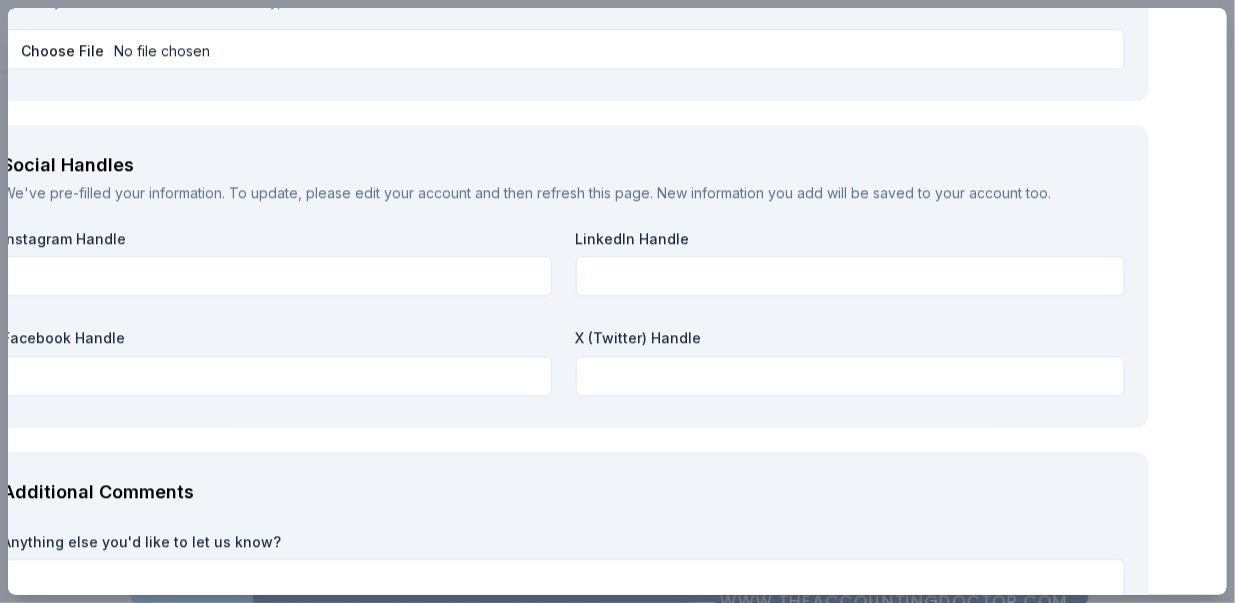 scroll, scrollTop: 2436, scrollLeft: 54, axis: both 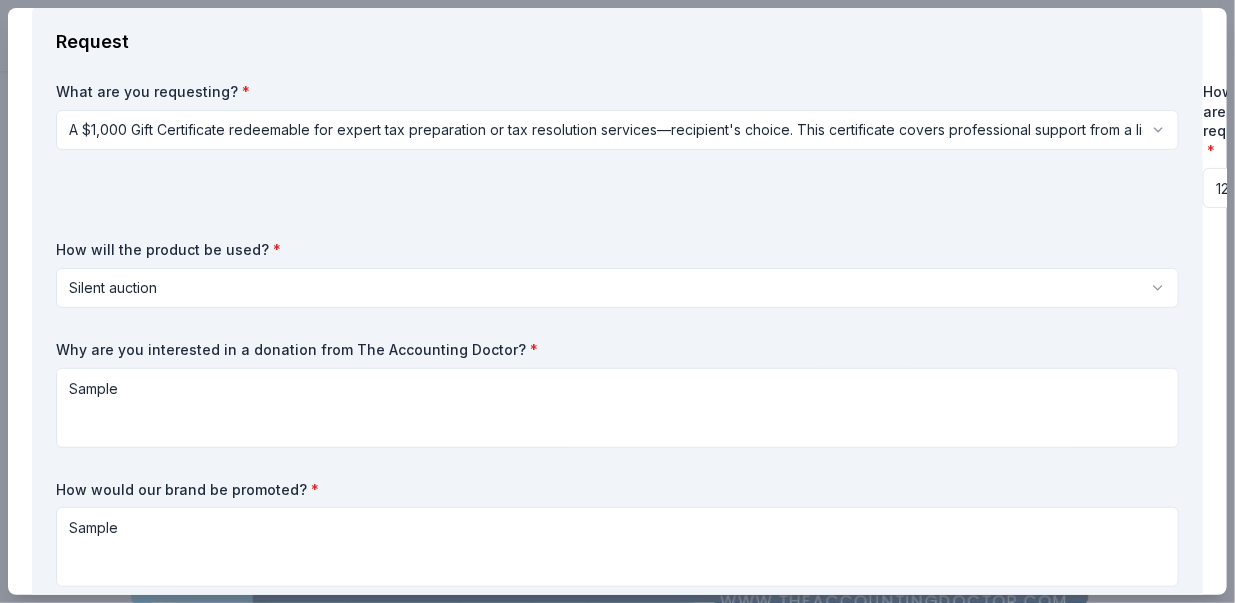 click on "123" at bounding box center [1245, 188] 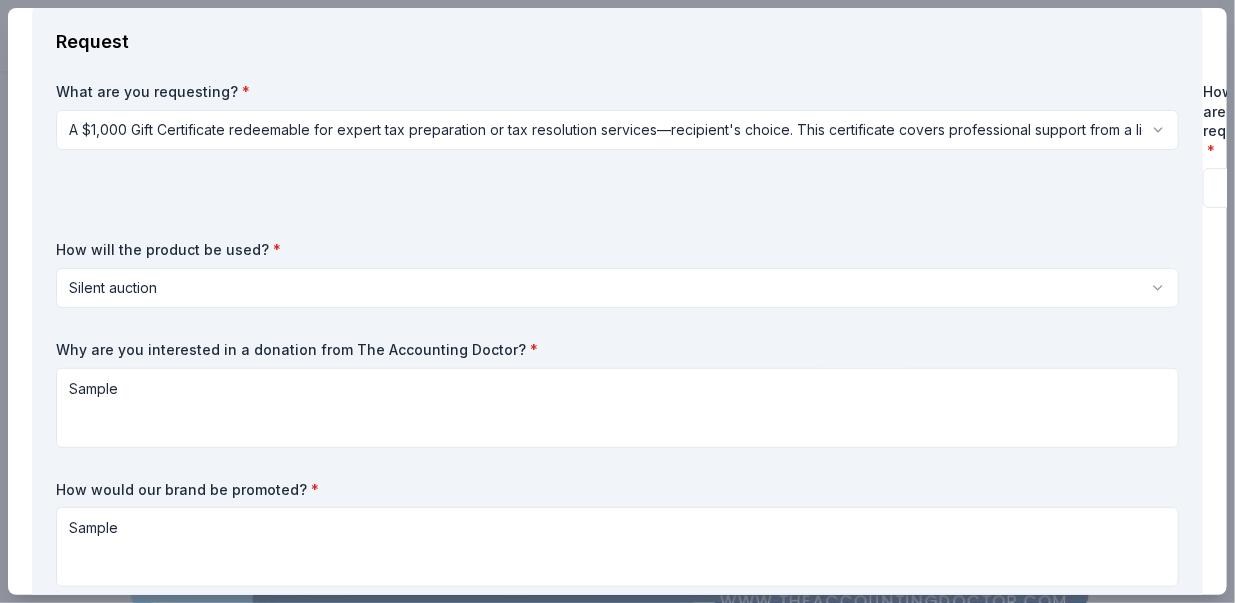 type 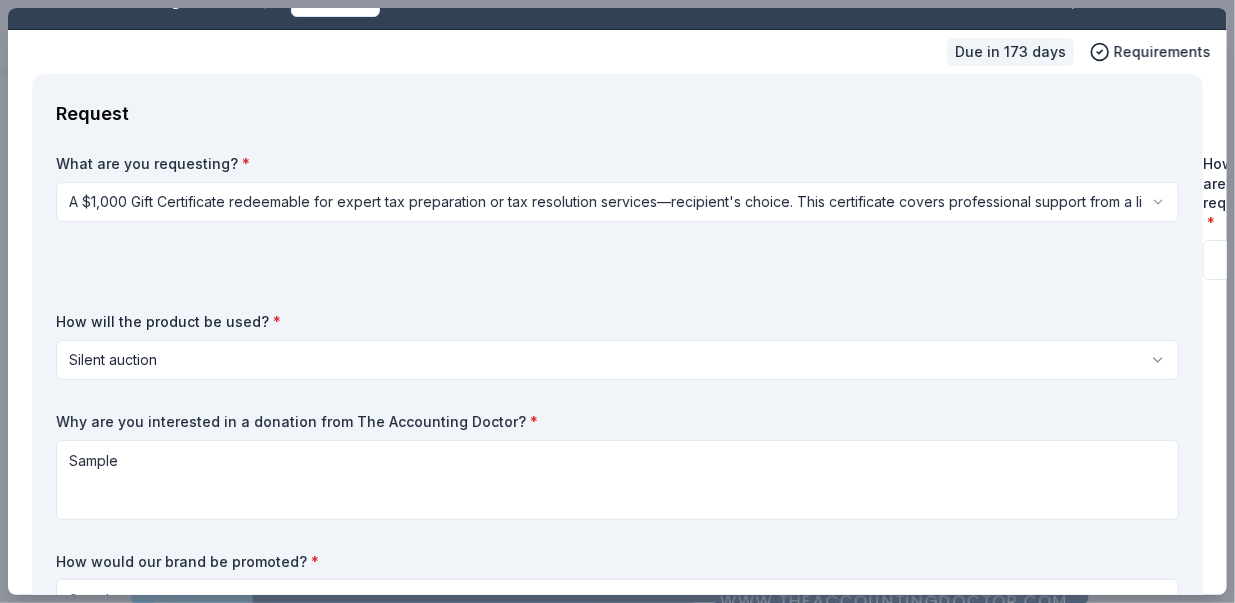 scroll, scrollTop: 0, scrollLeft: 0, axis: both 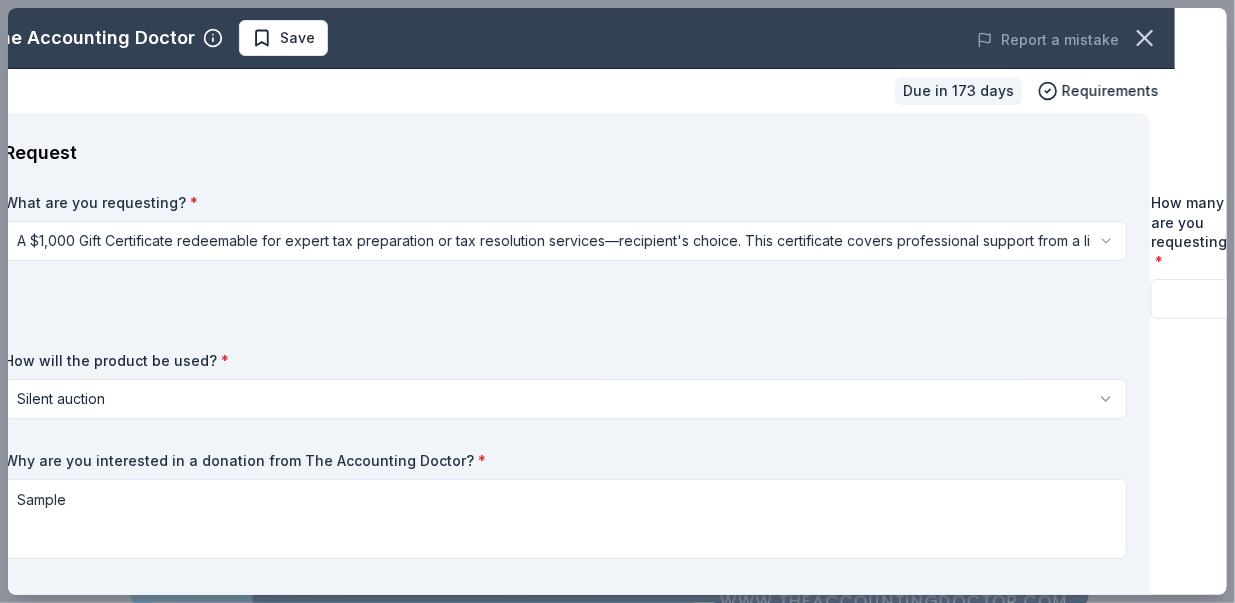 drag, startPoint x: 1140, startPoint y: 196, endPoint x: 1174, endPoint y: 220, distance: 41.617306 